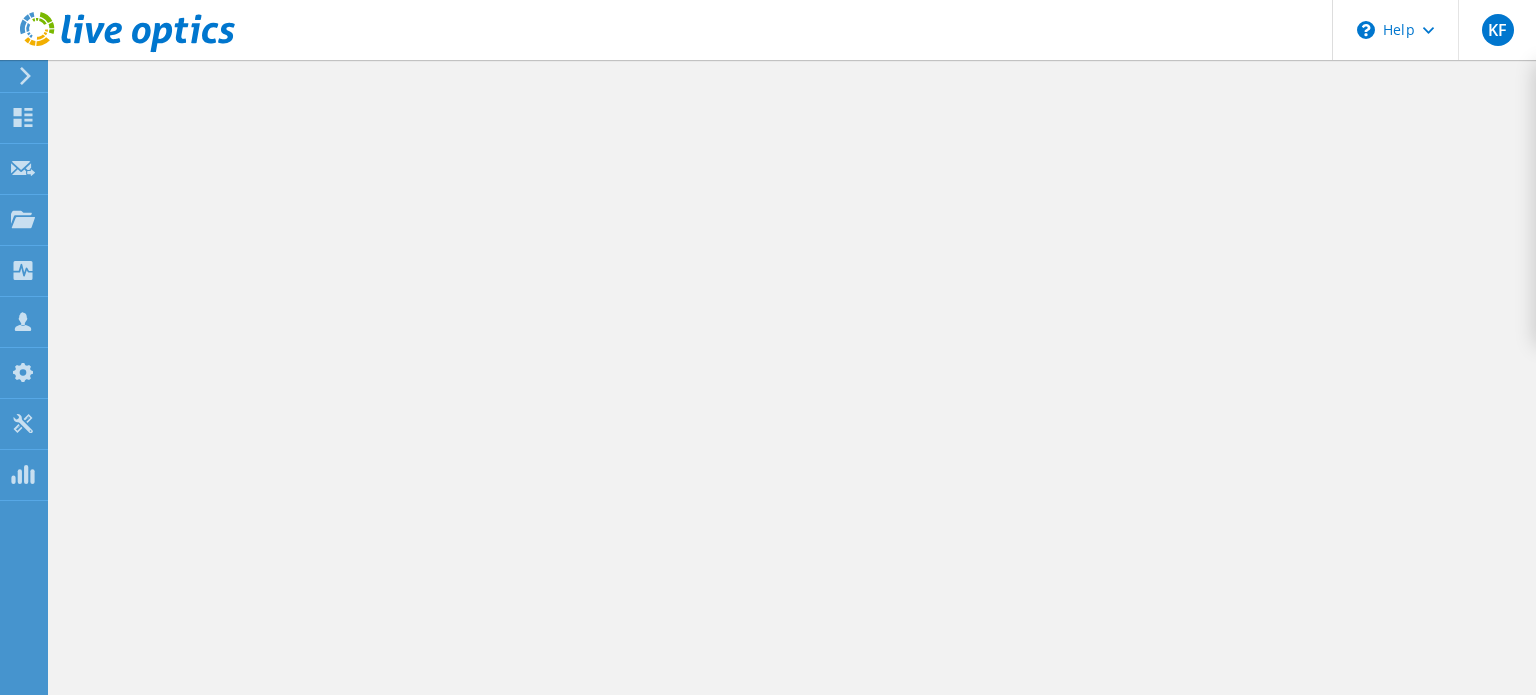 scroll, scrollTop: 0, scrollLeft: 0, axis: both 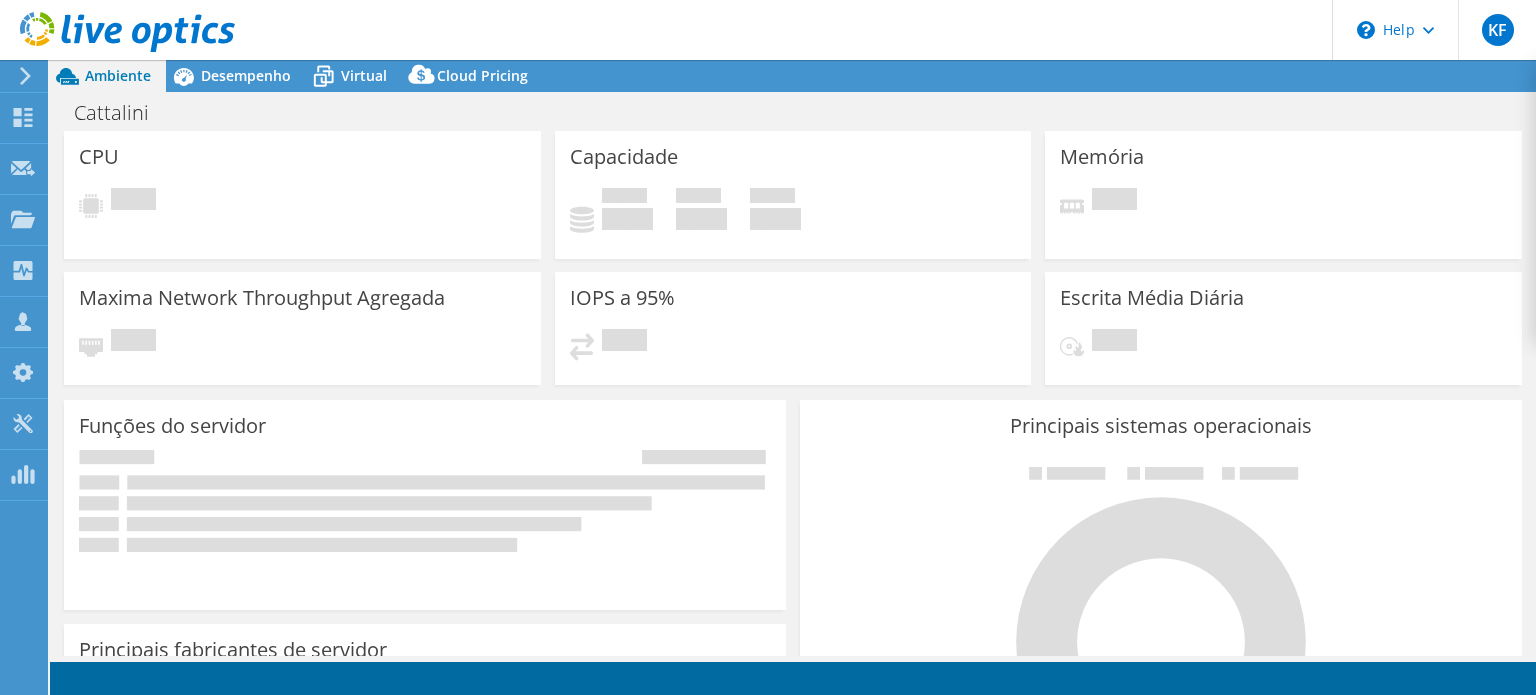 select on "SouthAmerica" 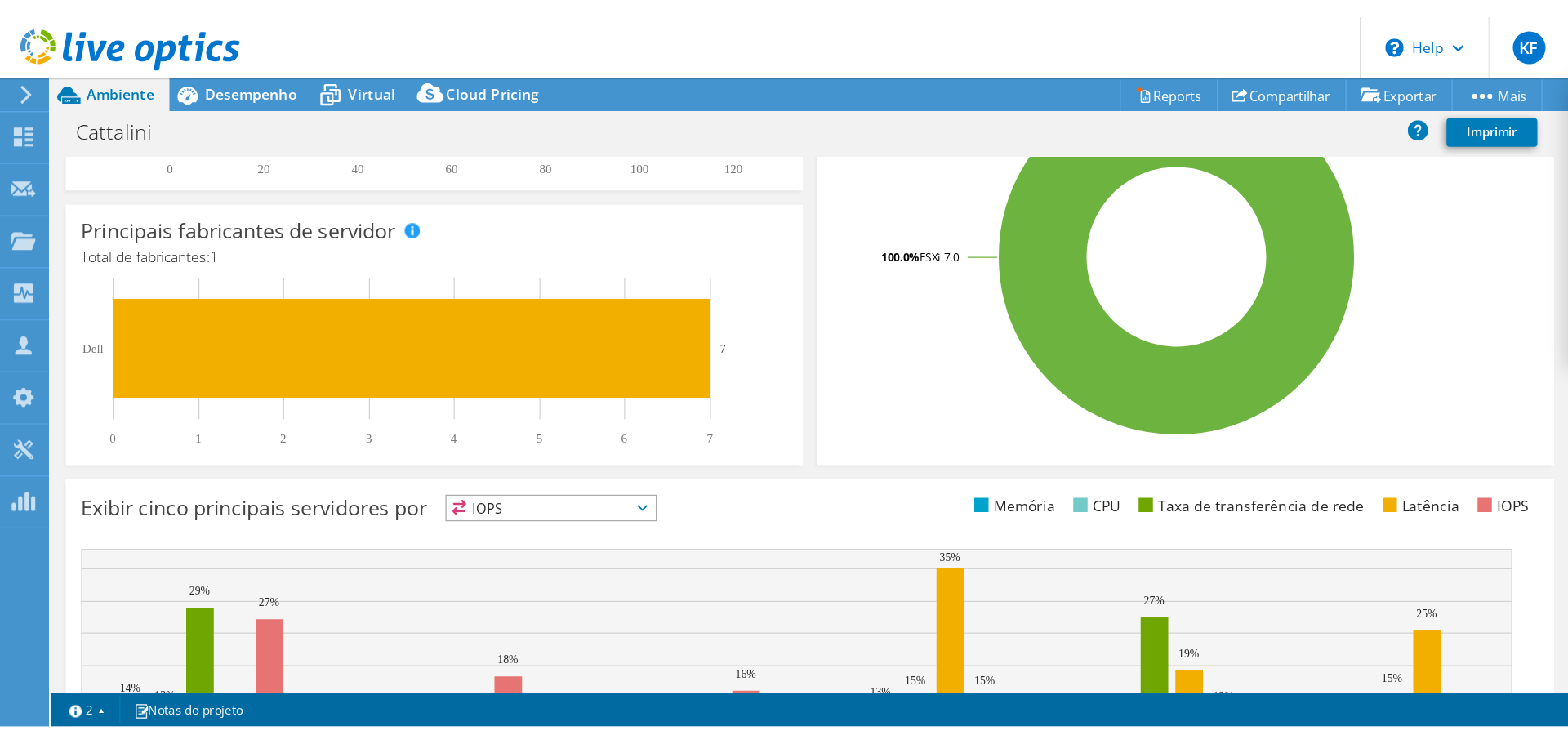 scroll, scrollTop: 0, scrollLeft: 0, axis: both 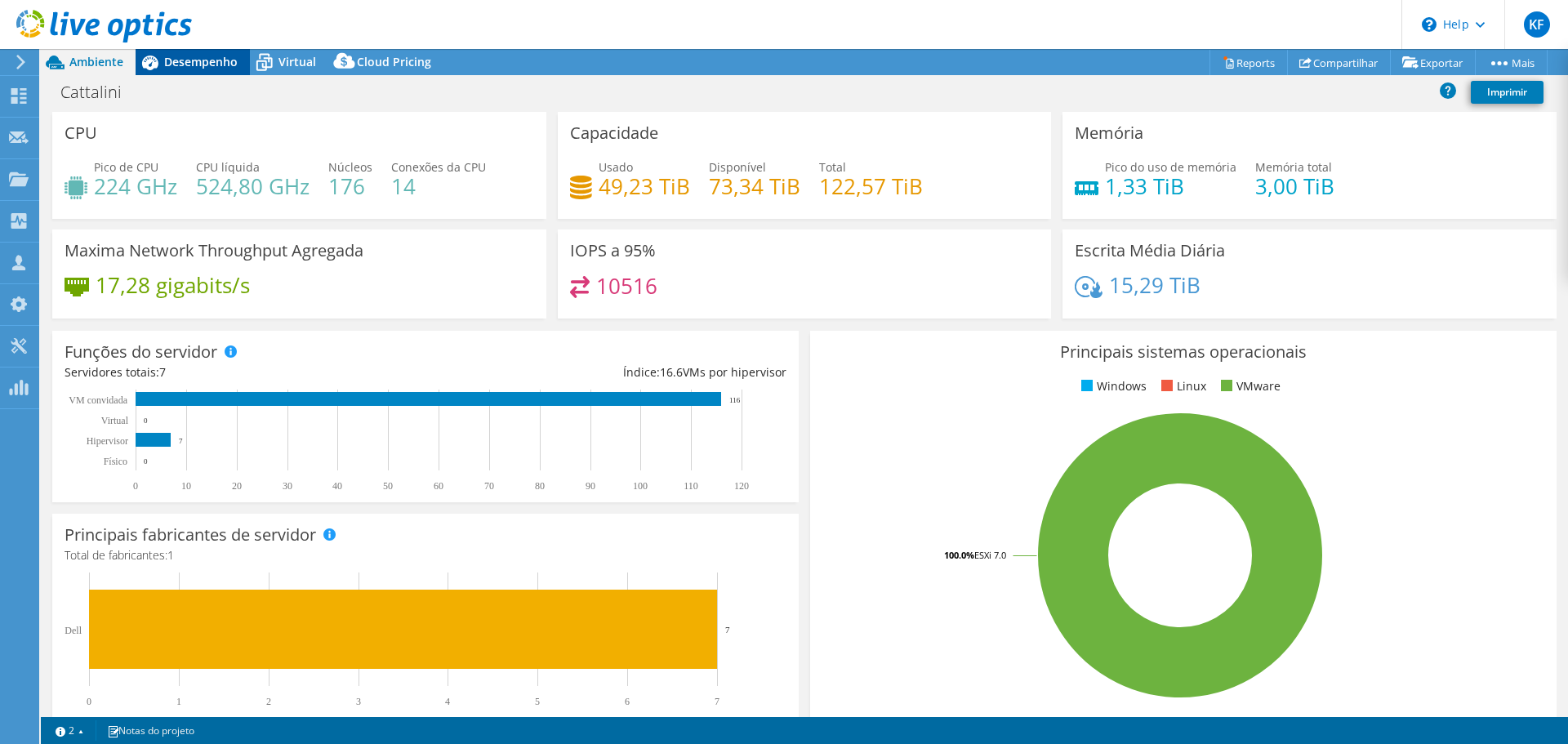 click 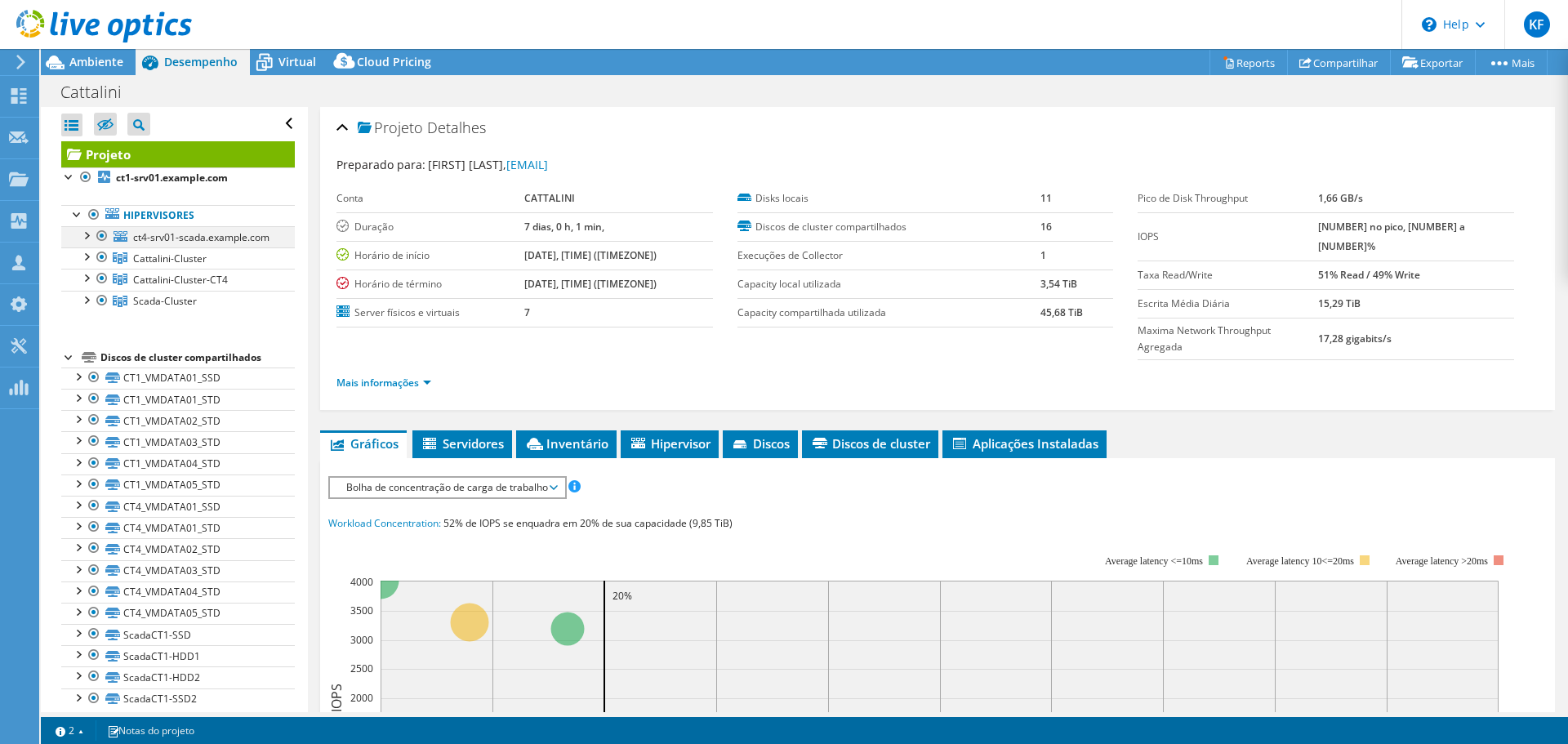 click at bounding box center [86, 234] 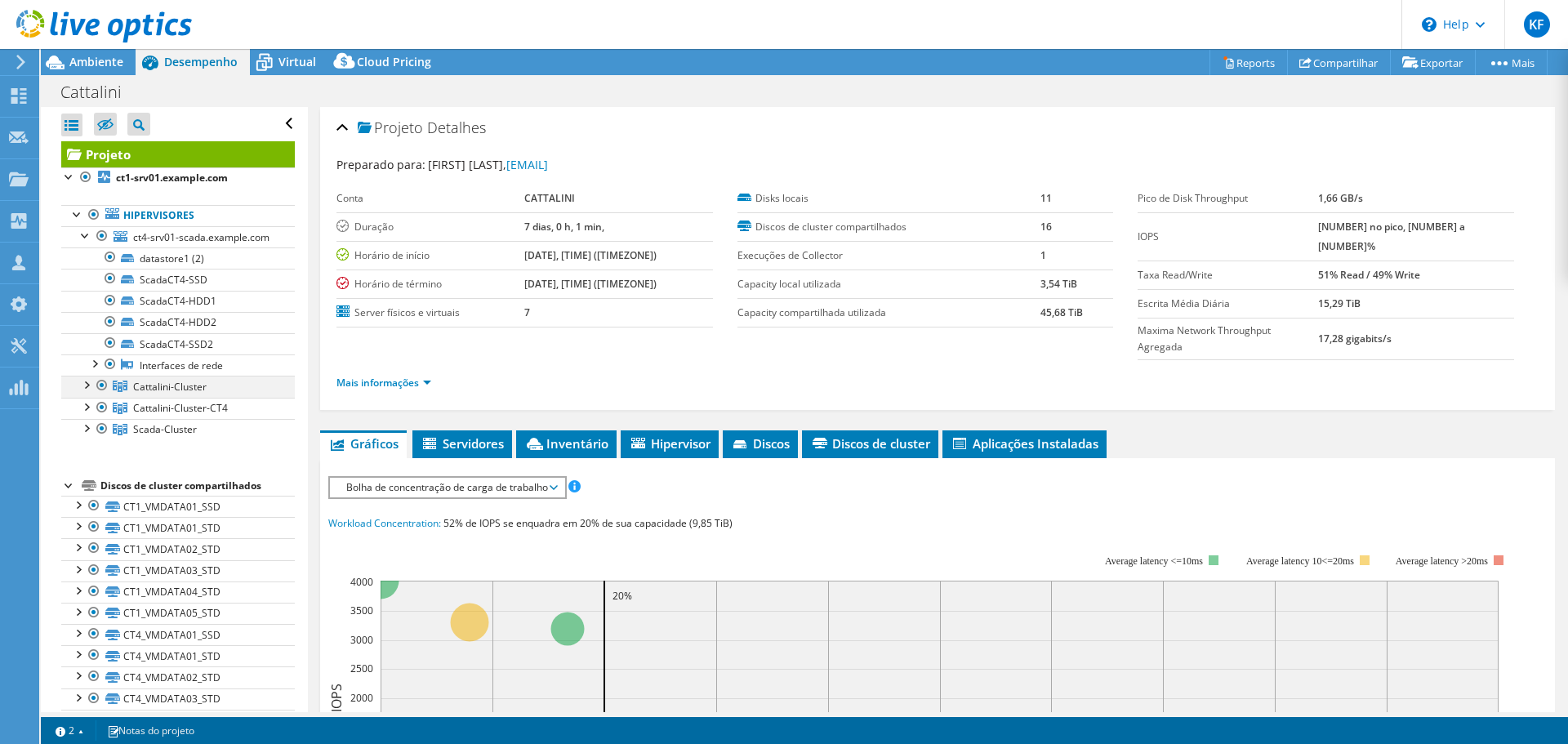 click at bounding box center (86, 384) 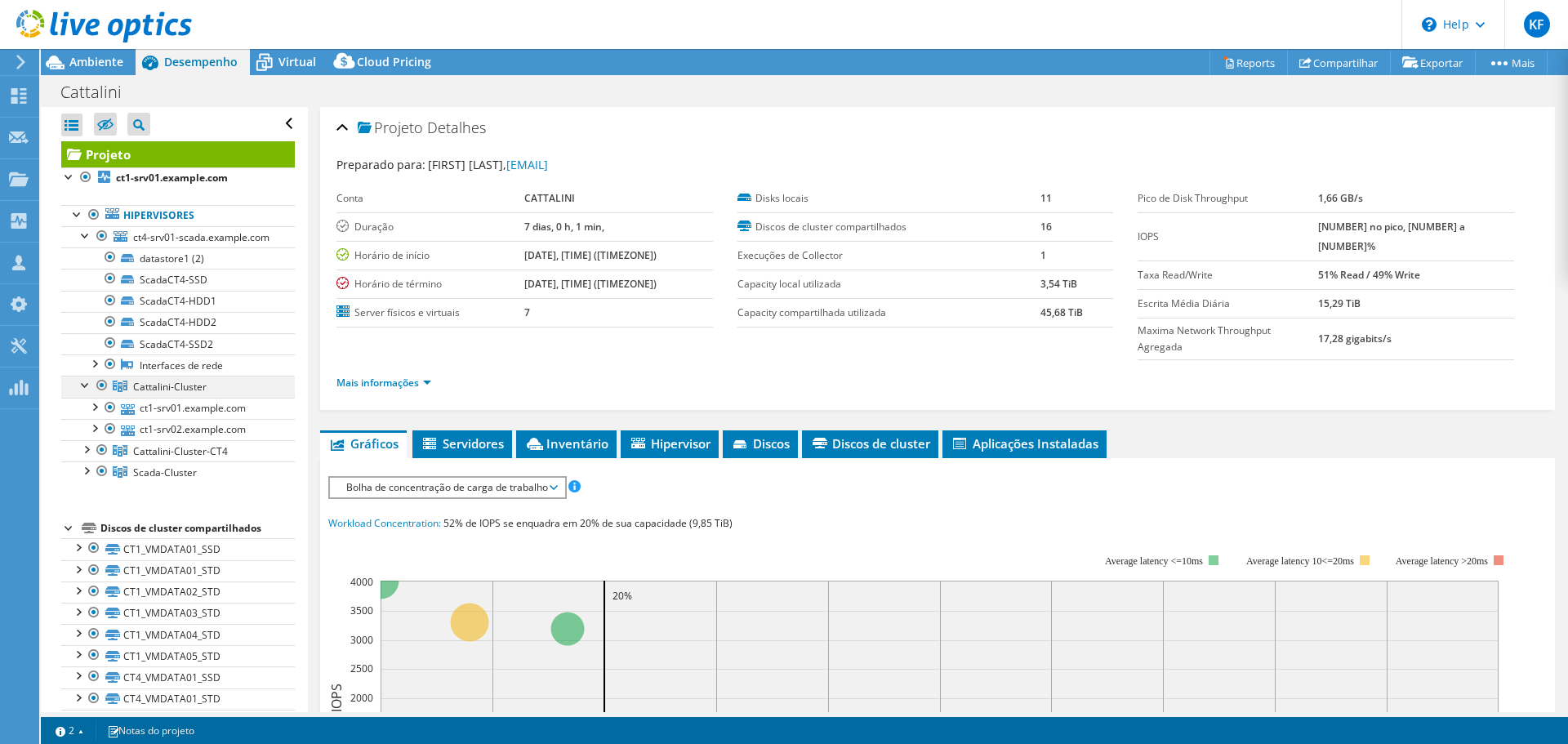 click at bounding box center [86, 384] 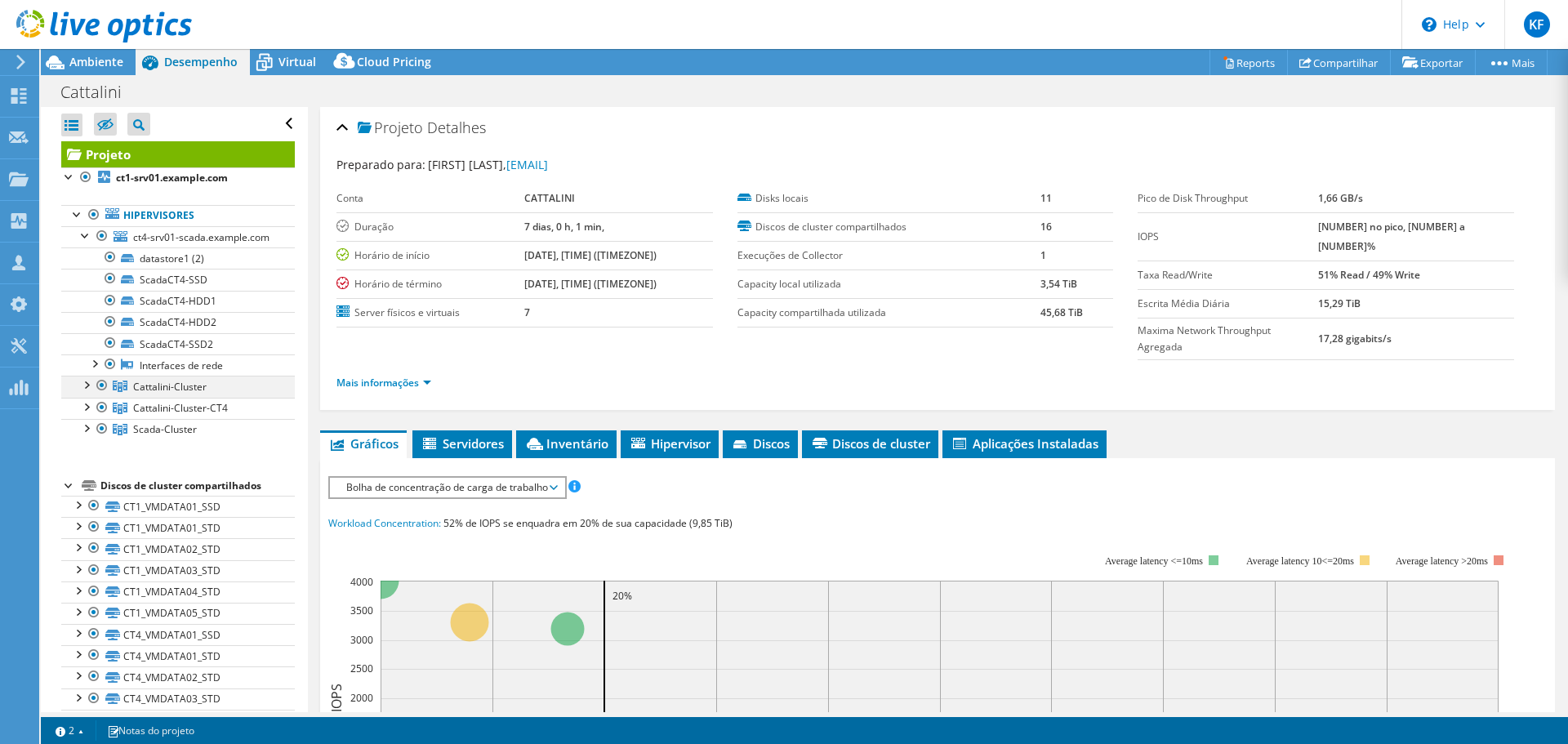 click at bounding box center (86, 384) 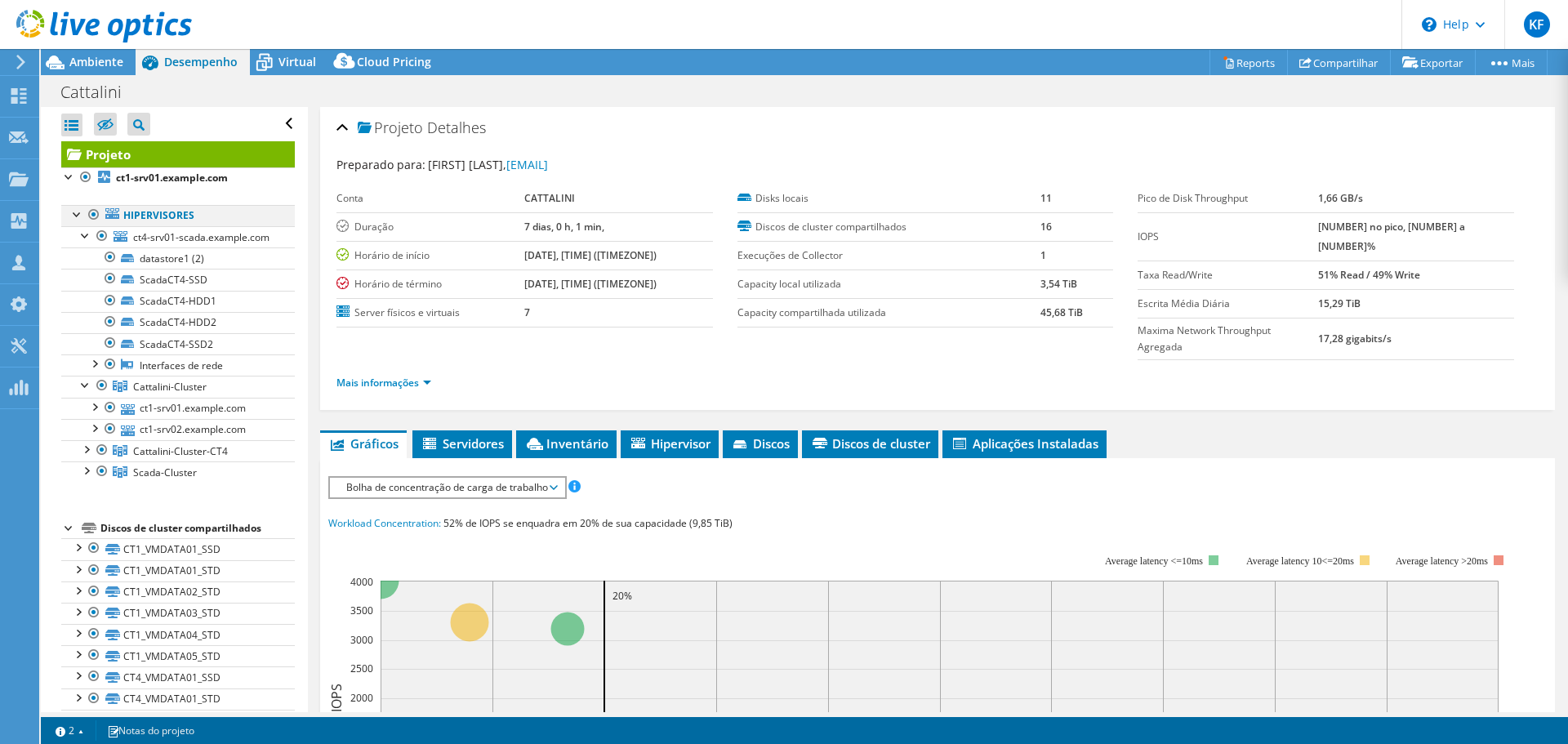 click at bounding box center [78, 213] 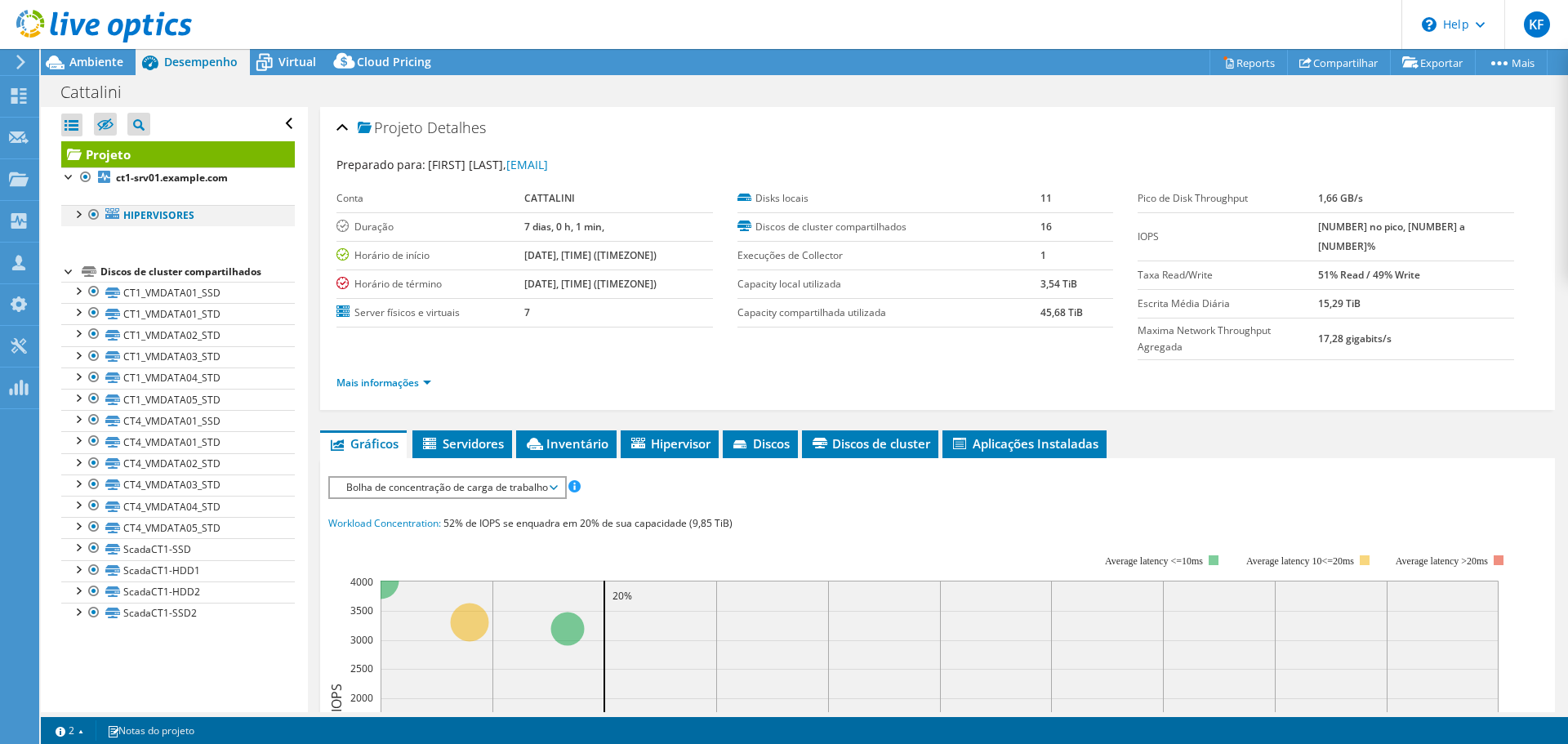 click at bounding box center (78, 213) 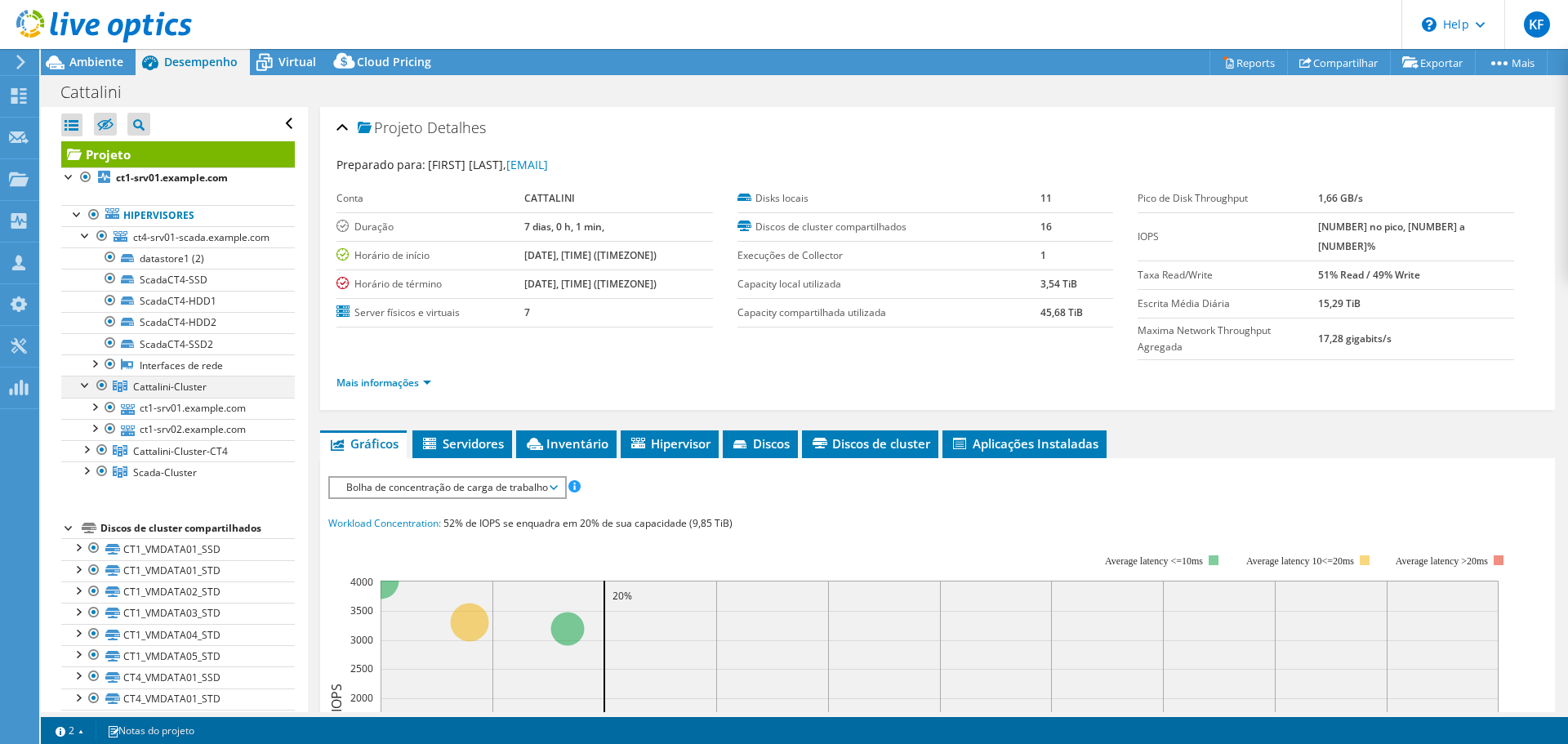 click at bounding box center [86, 384] 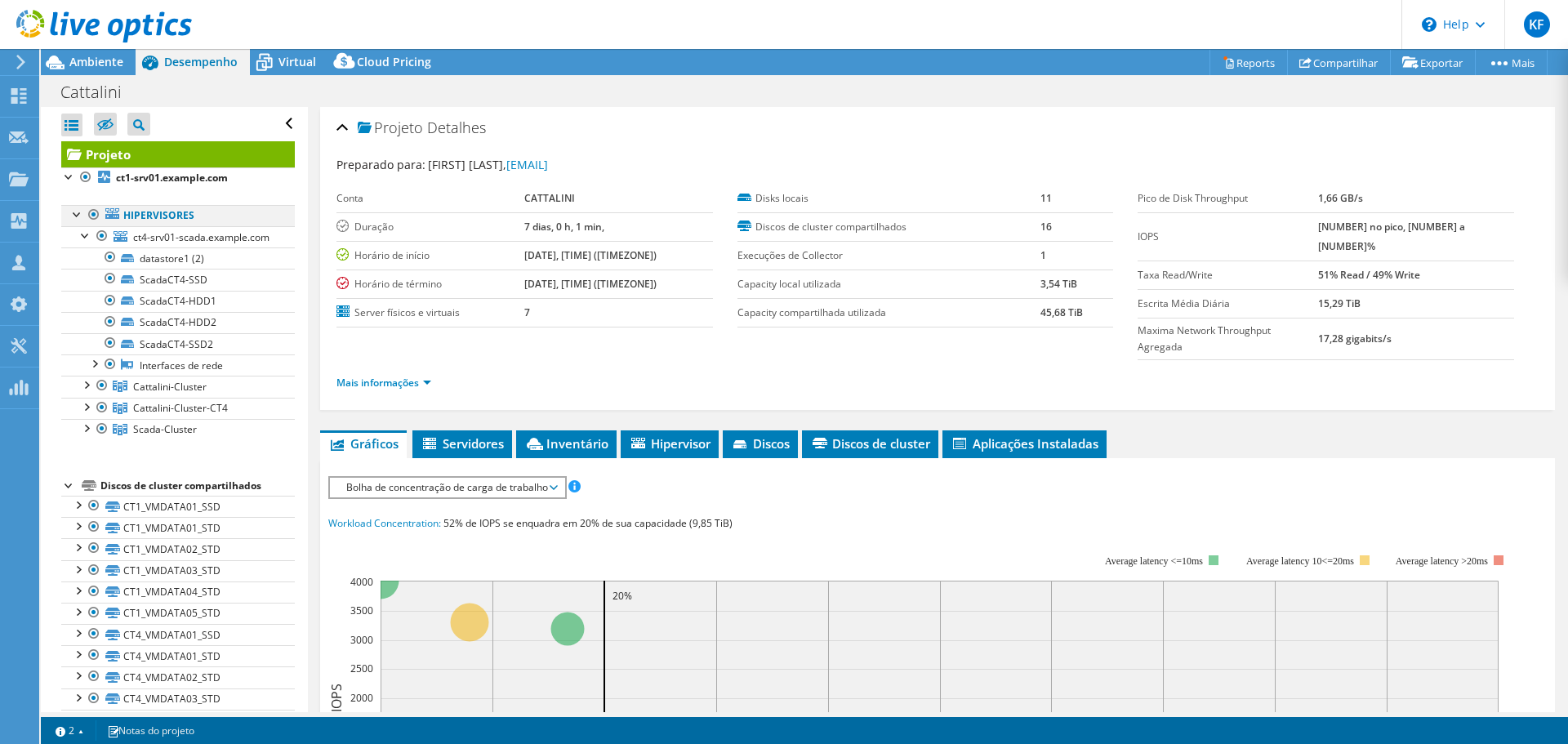 click at bounding box center (78, 213) 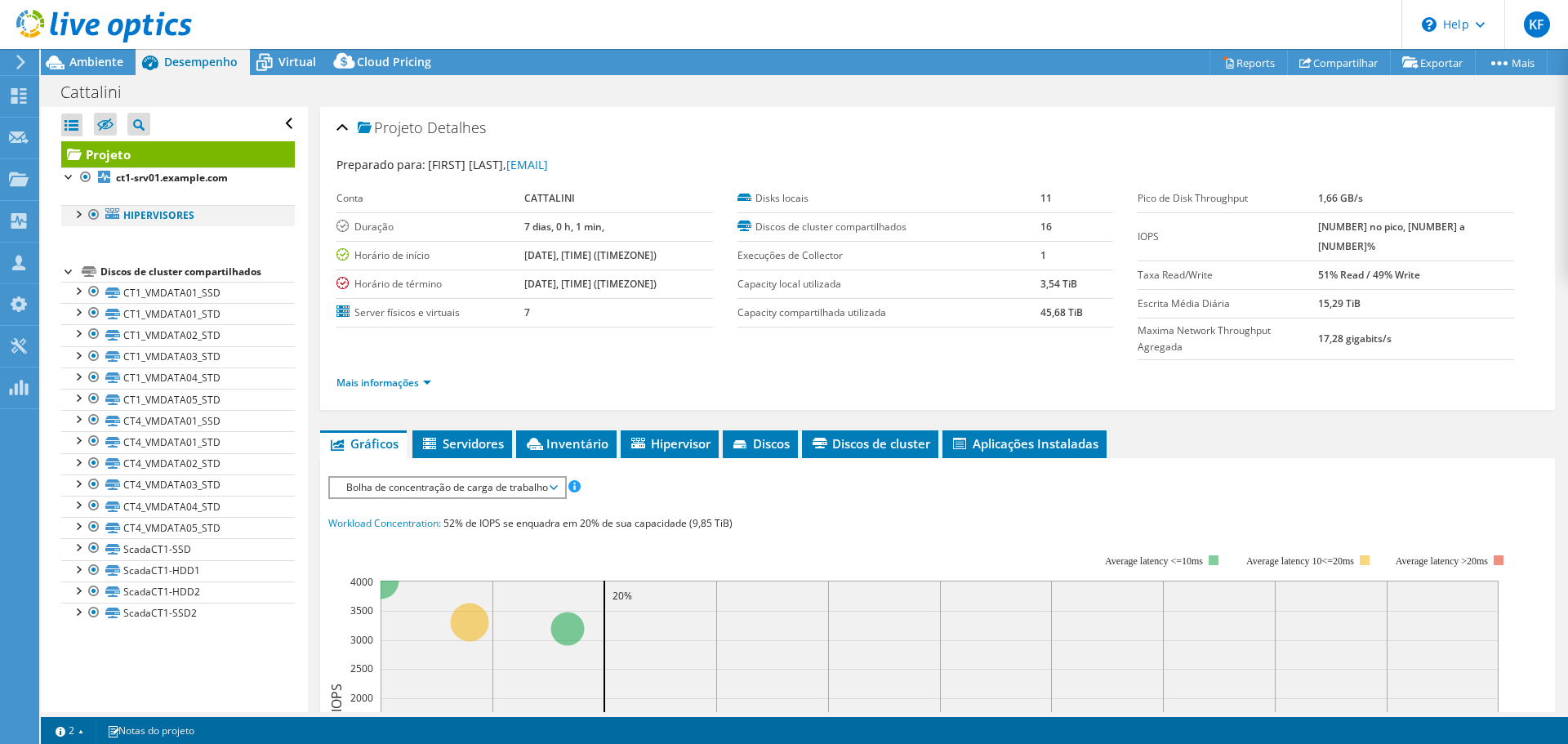 click at bounding box center (78, 213) 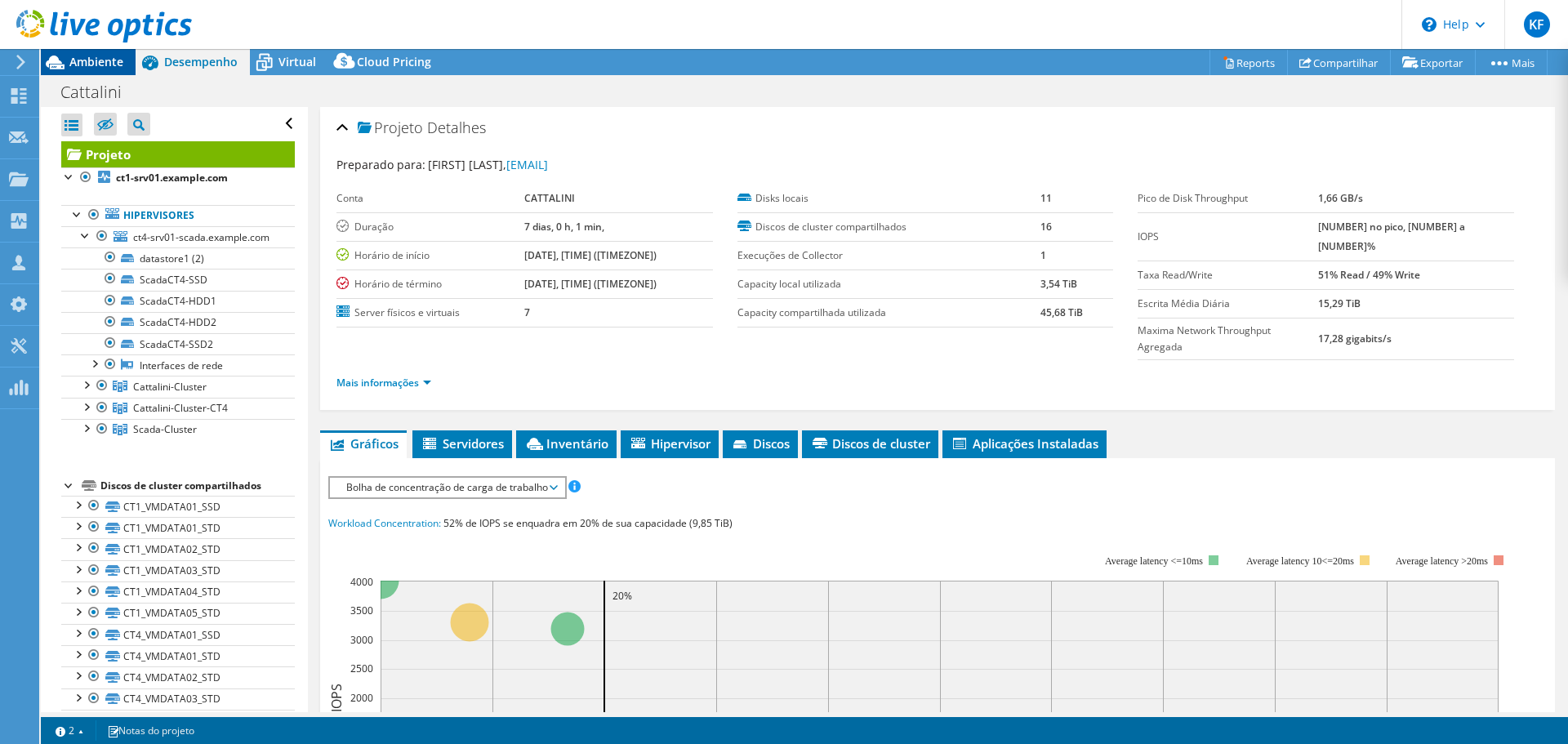 click on "Ambiente" at bounding box center [96, 61] 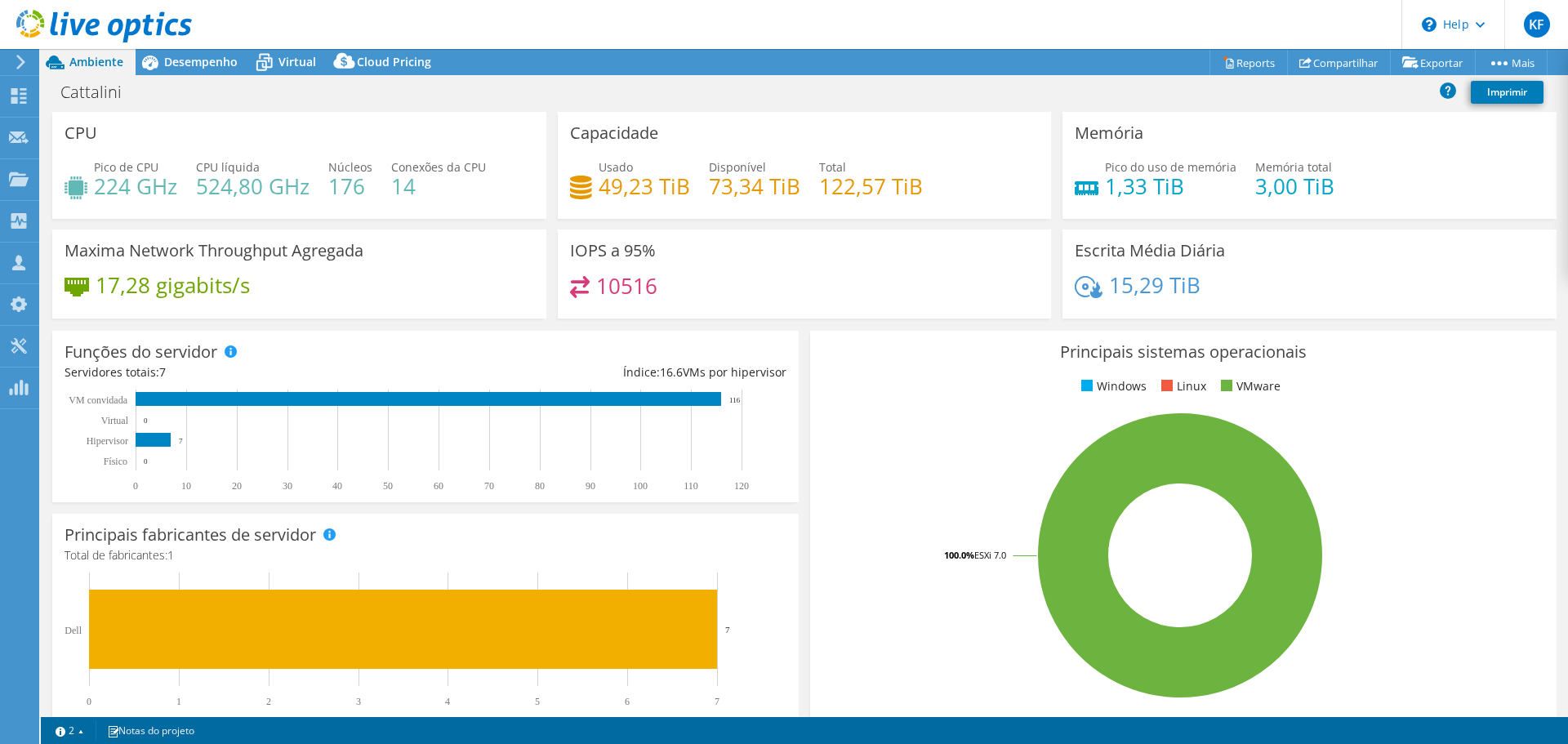 click on "Pico do uso de memória
1,33 TiB
Memória total
3,00 TiB" at bounding box center [1309, 185] 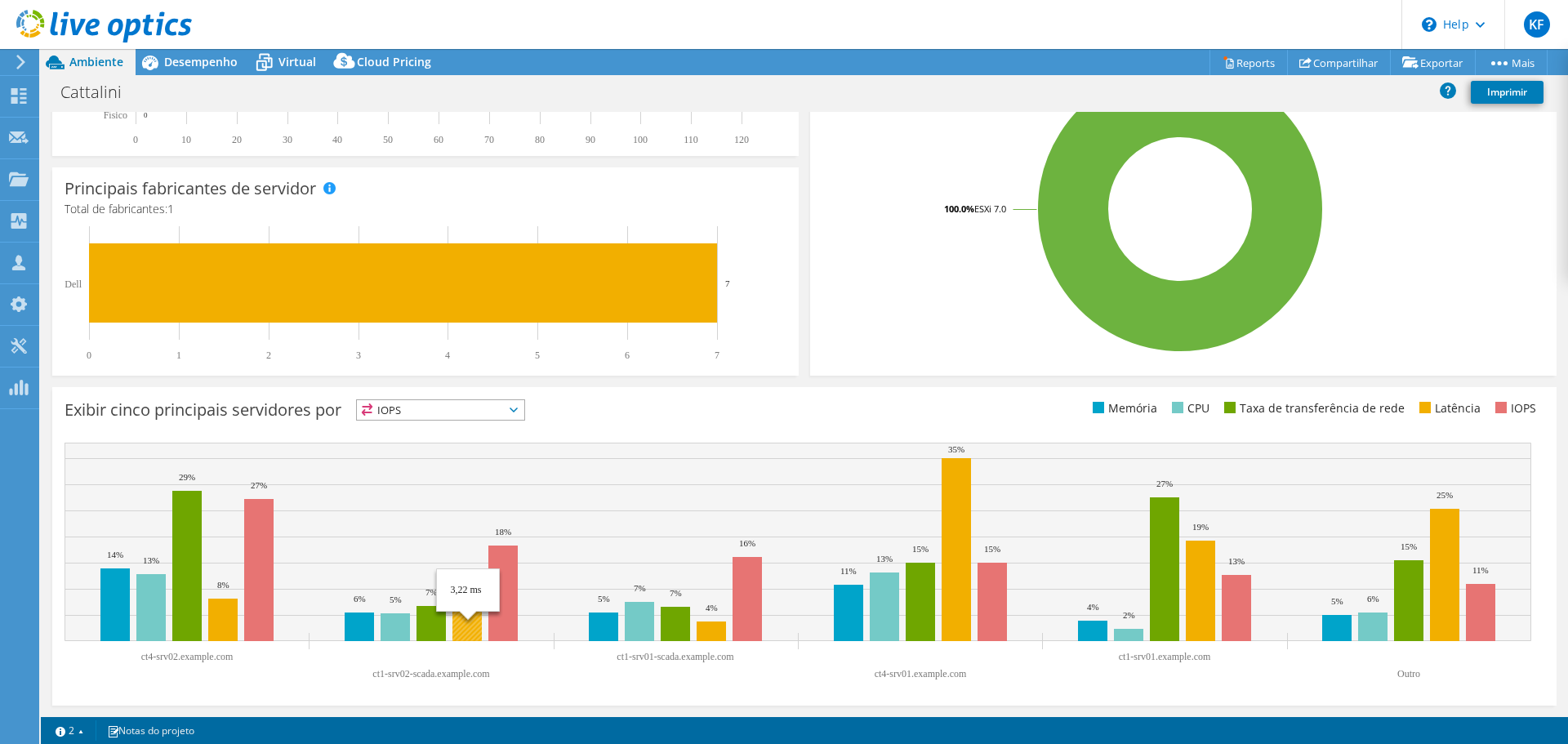 scroll, scrollTop: 0, scrollLeft: 0, axis: both 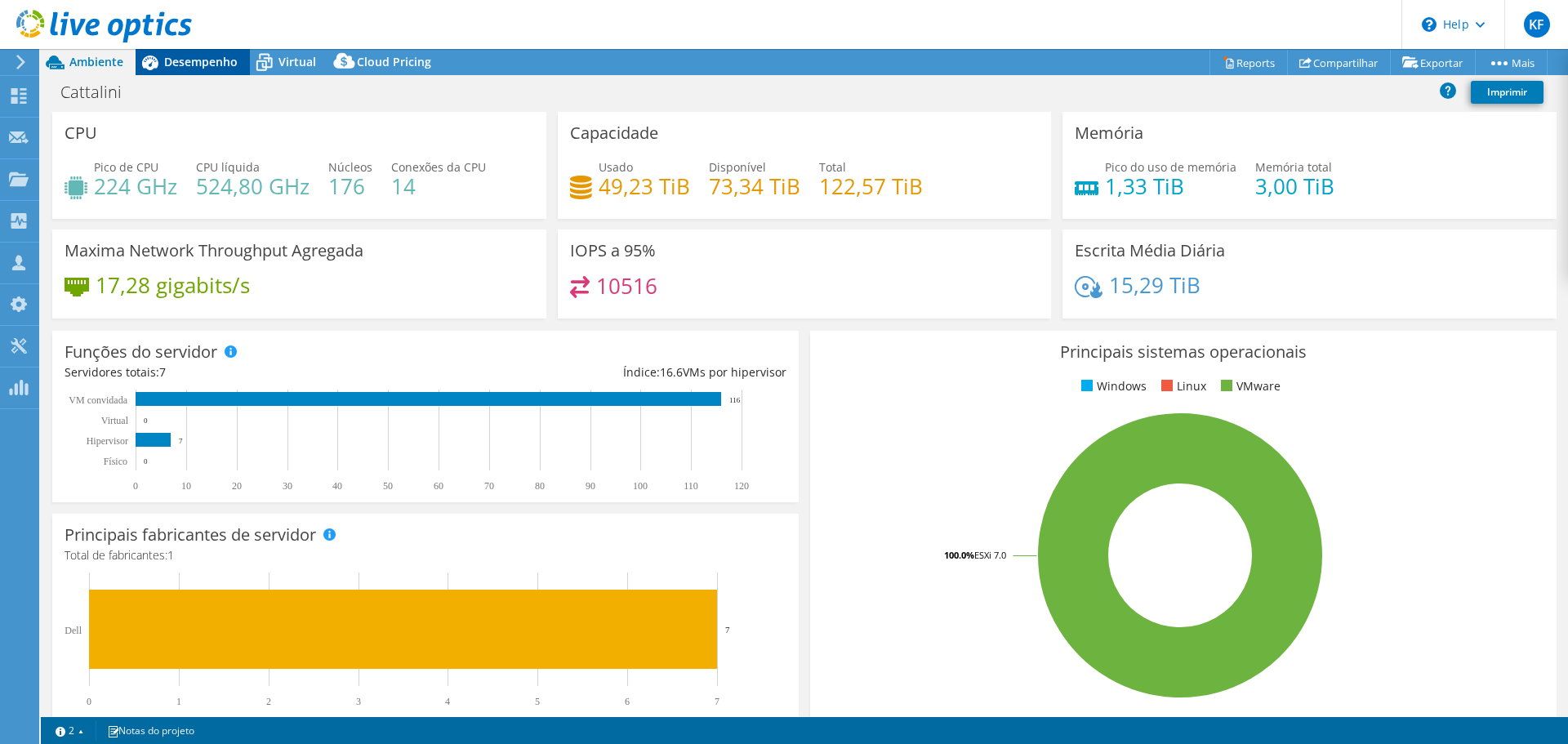 click on "Desempenho" at bounding box center (201, 61) 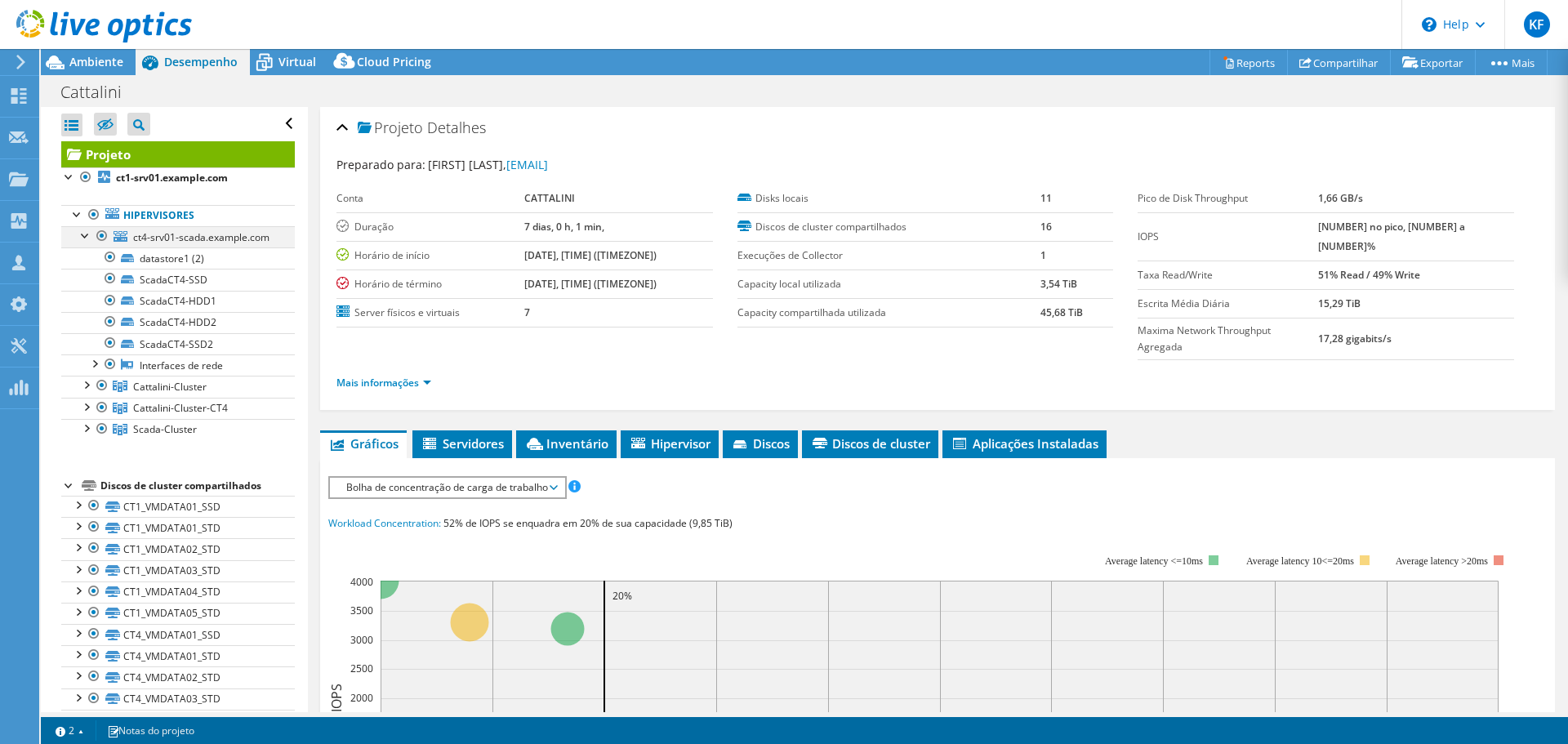 click at bounding box center (86, 234) 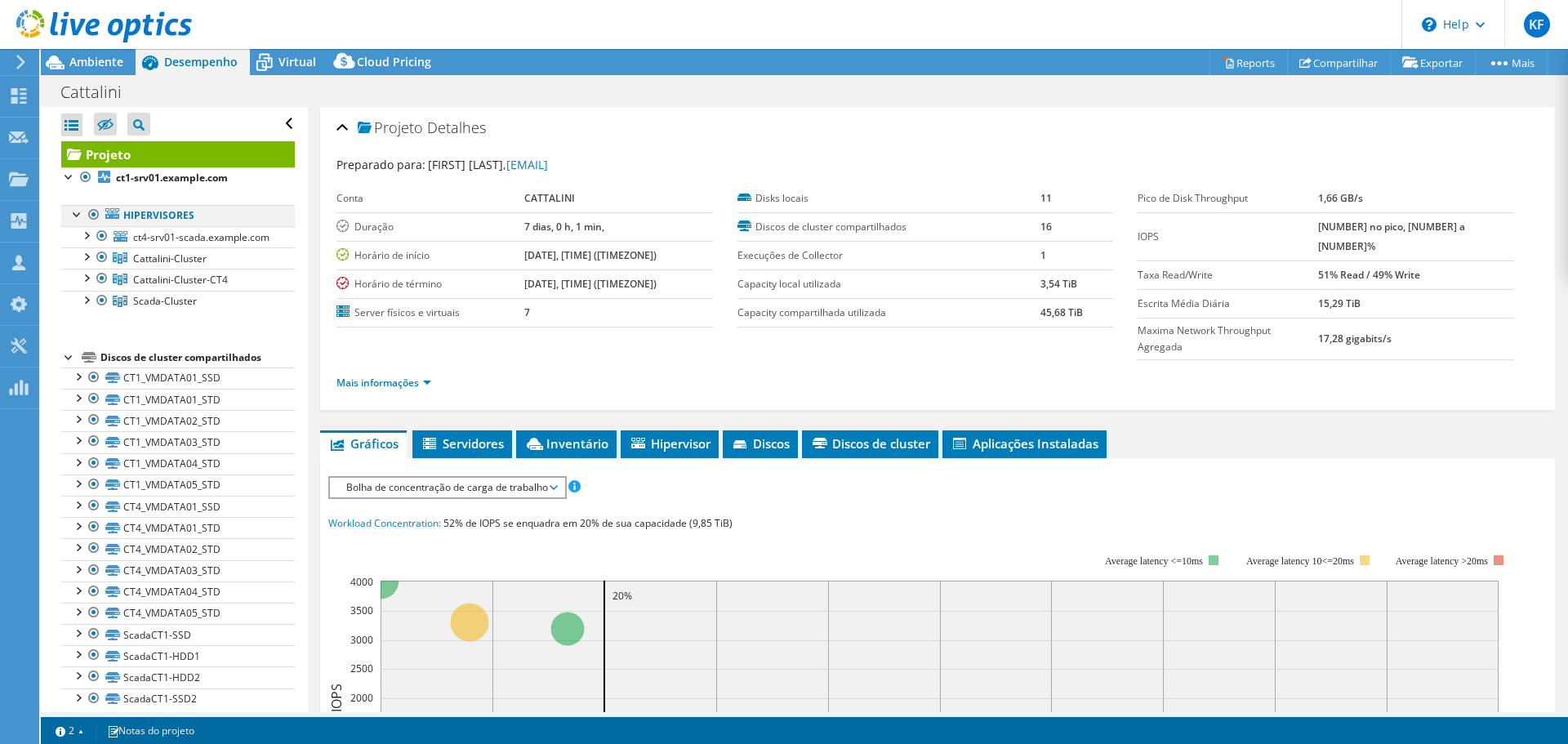click at bounding box center (78, 213) 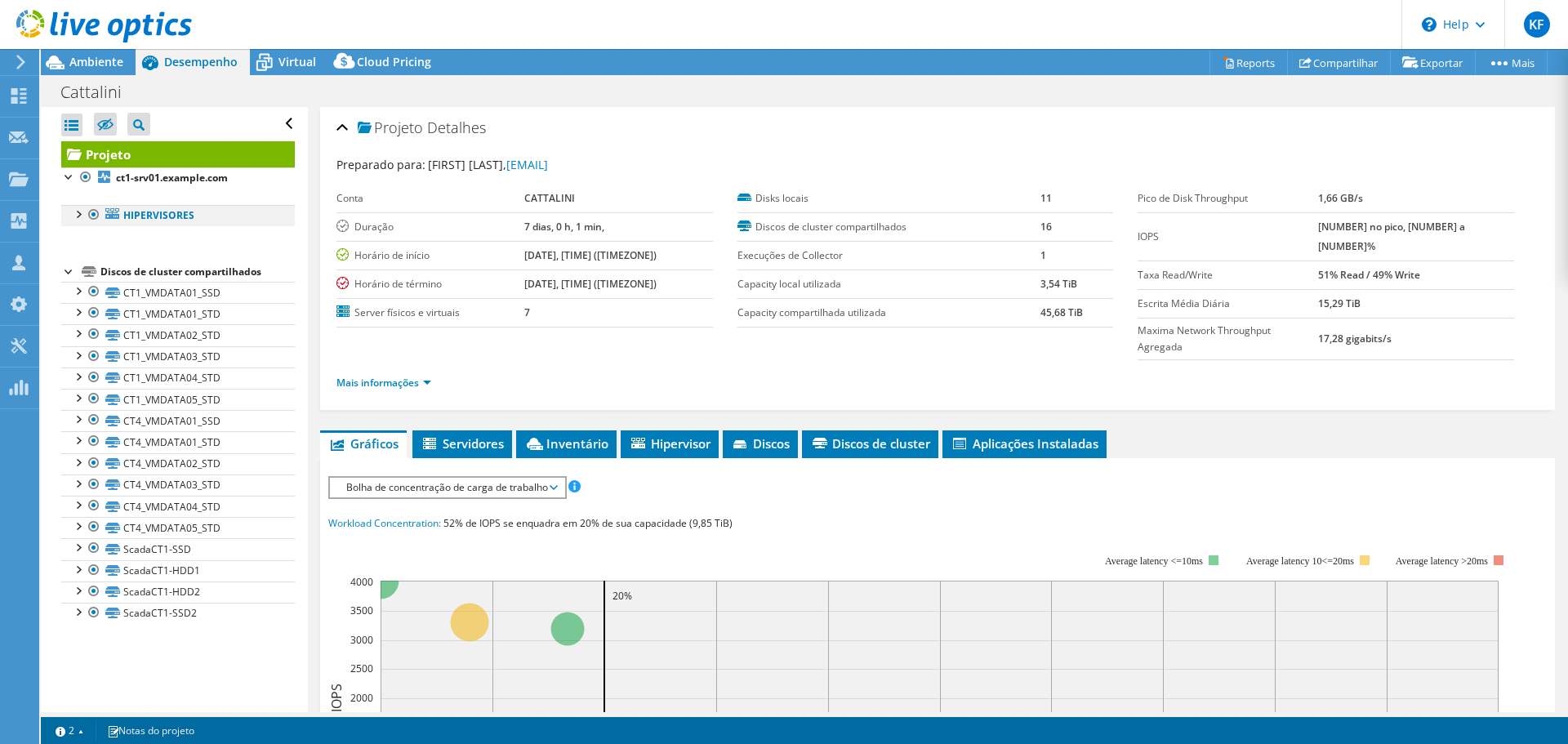 click at bounding box center (78, 213) 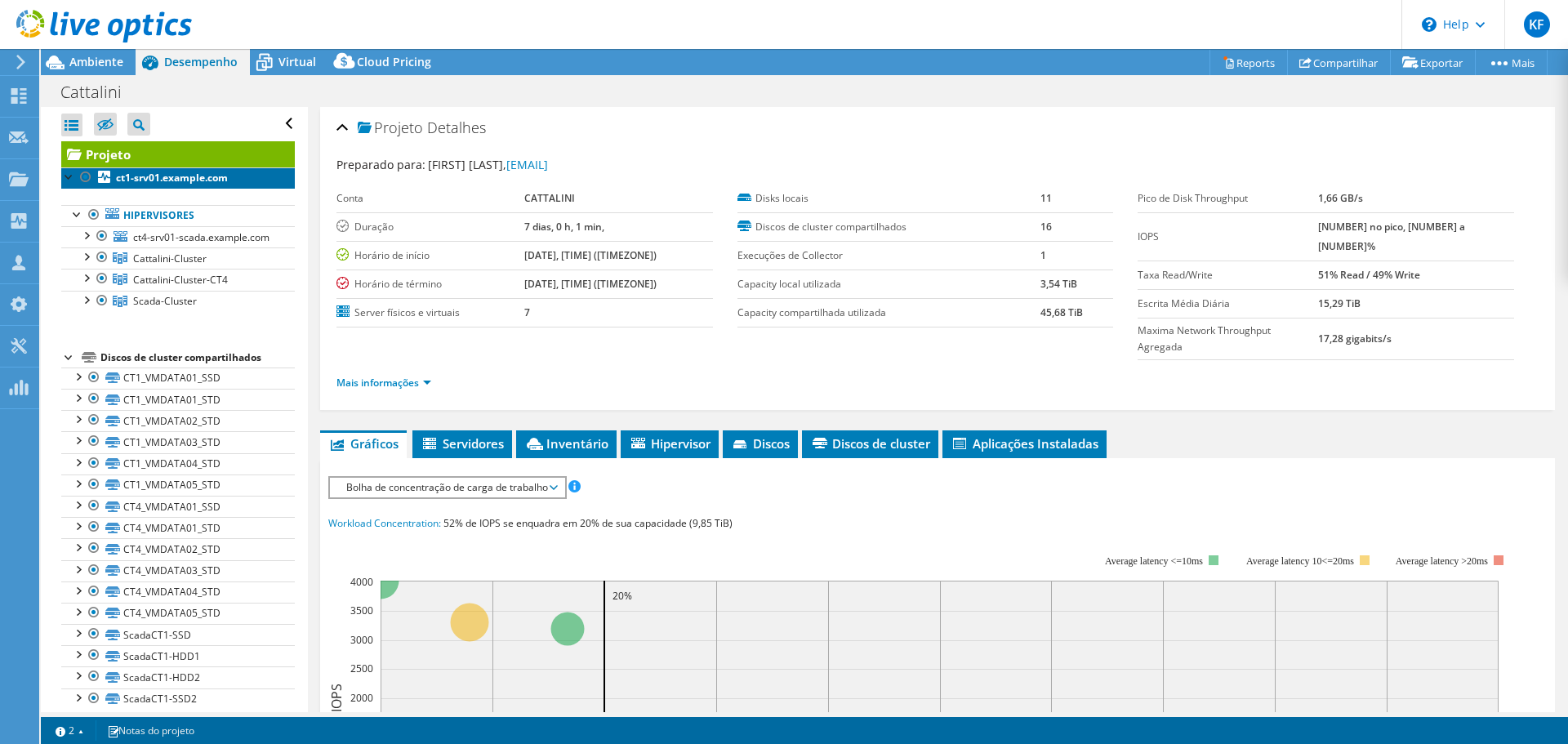 click on "ct1-srv01.cattalini-tm.pgua" at bounding box center [178, 178] 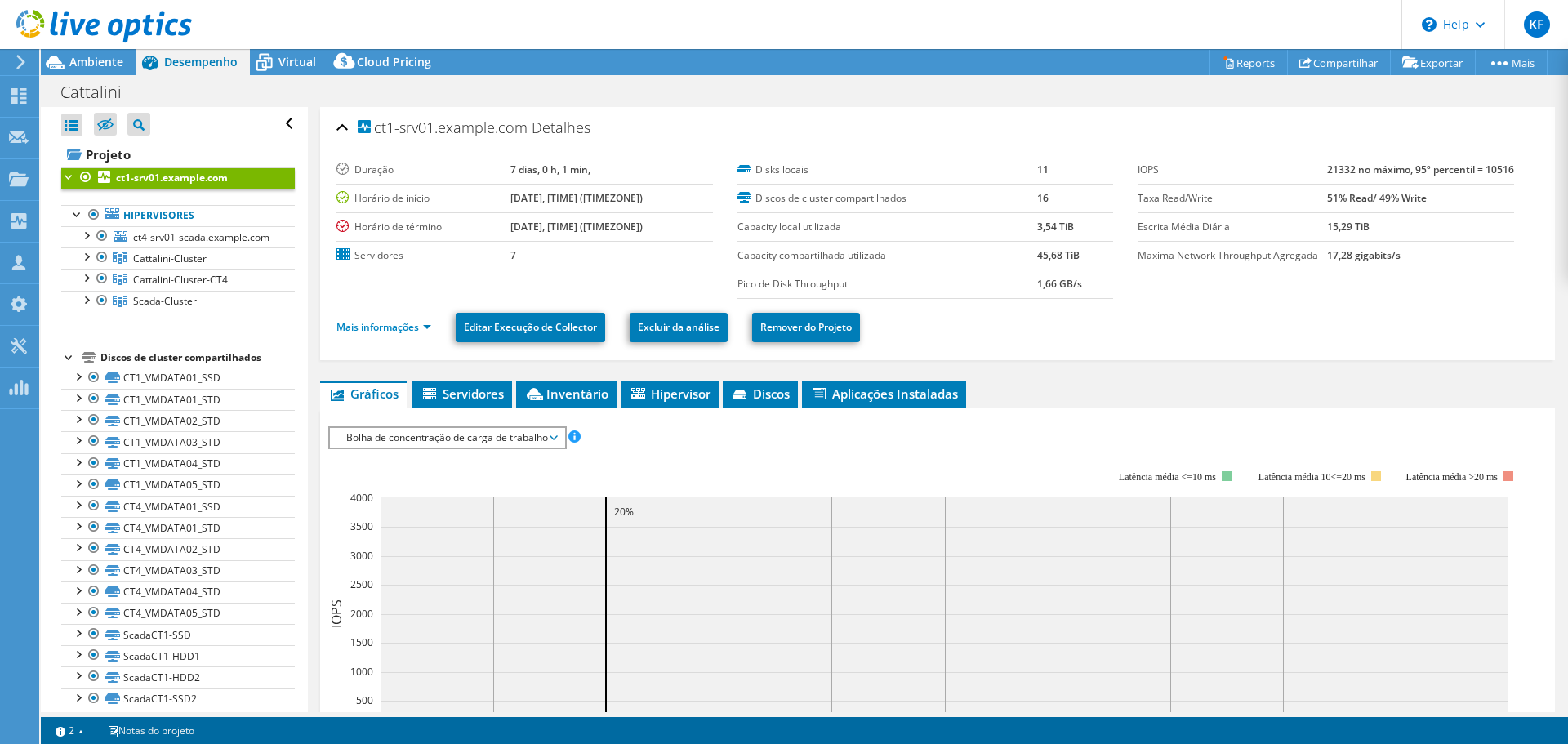 click at bounding box center (69, 176) 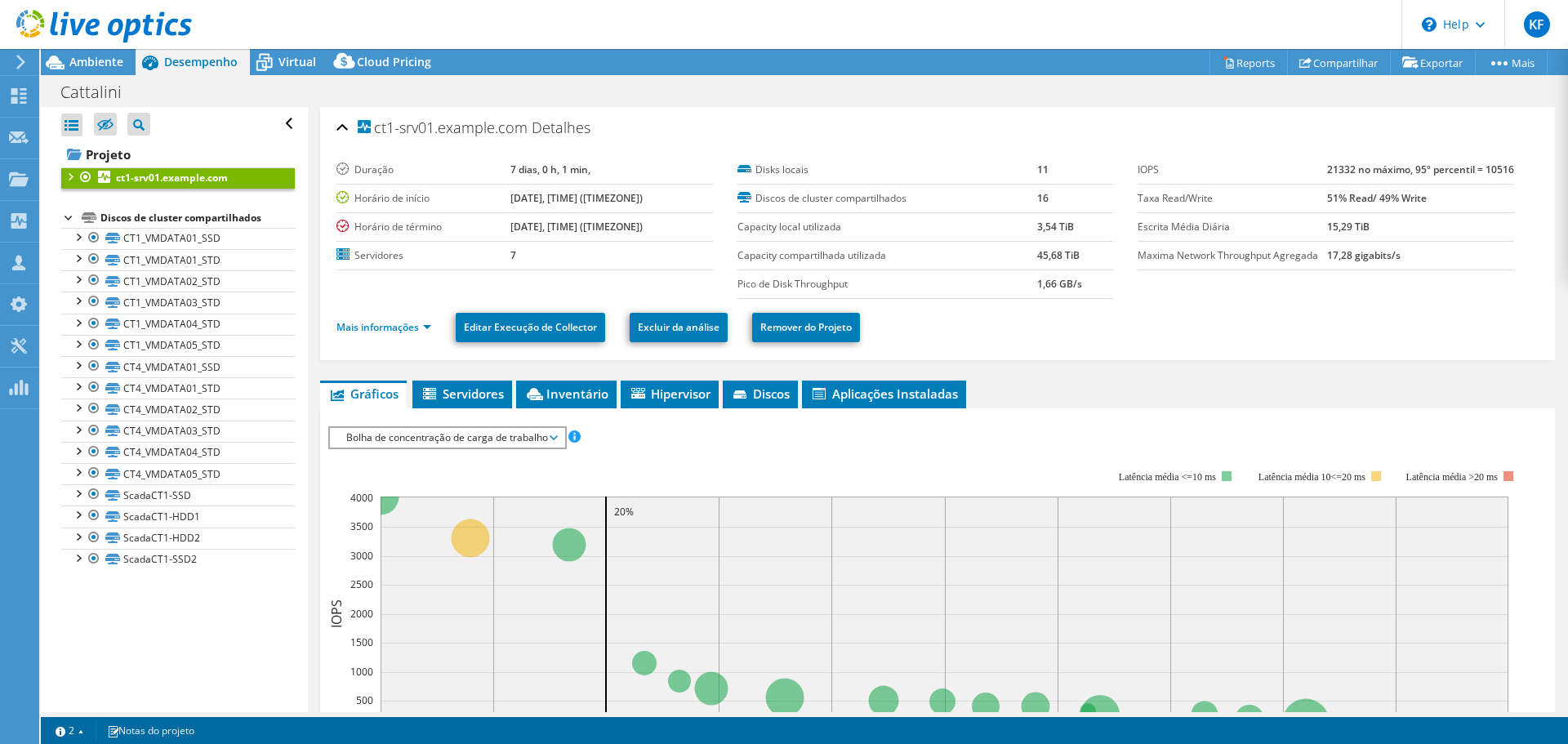 click at bounding box center [69, 176] 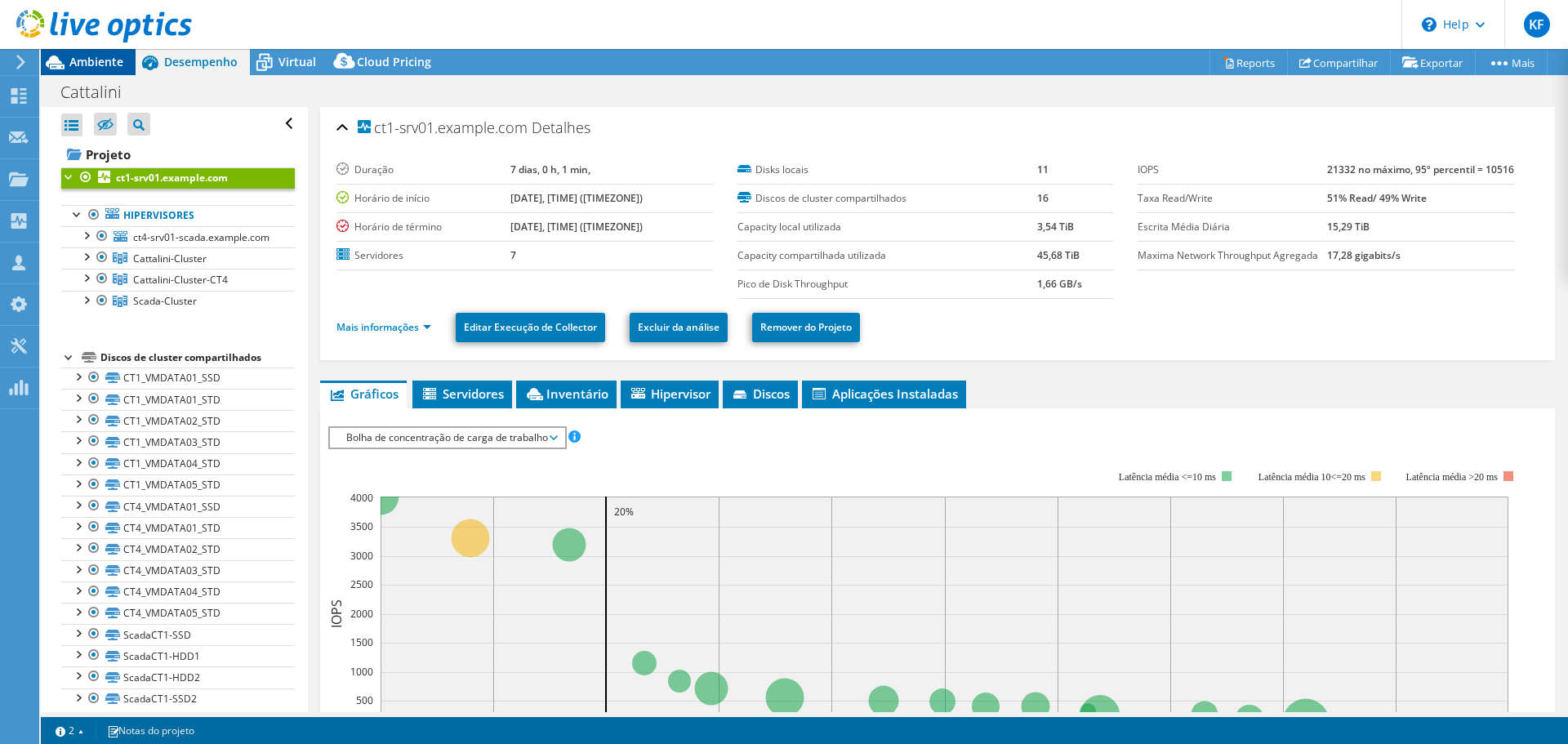 click on "Ambiente" at bounding box center (96, 61) 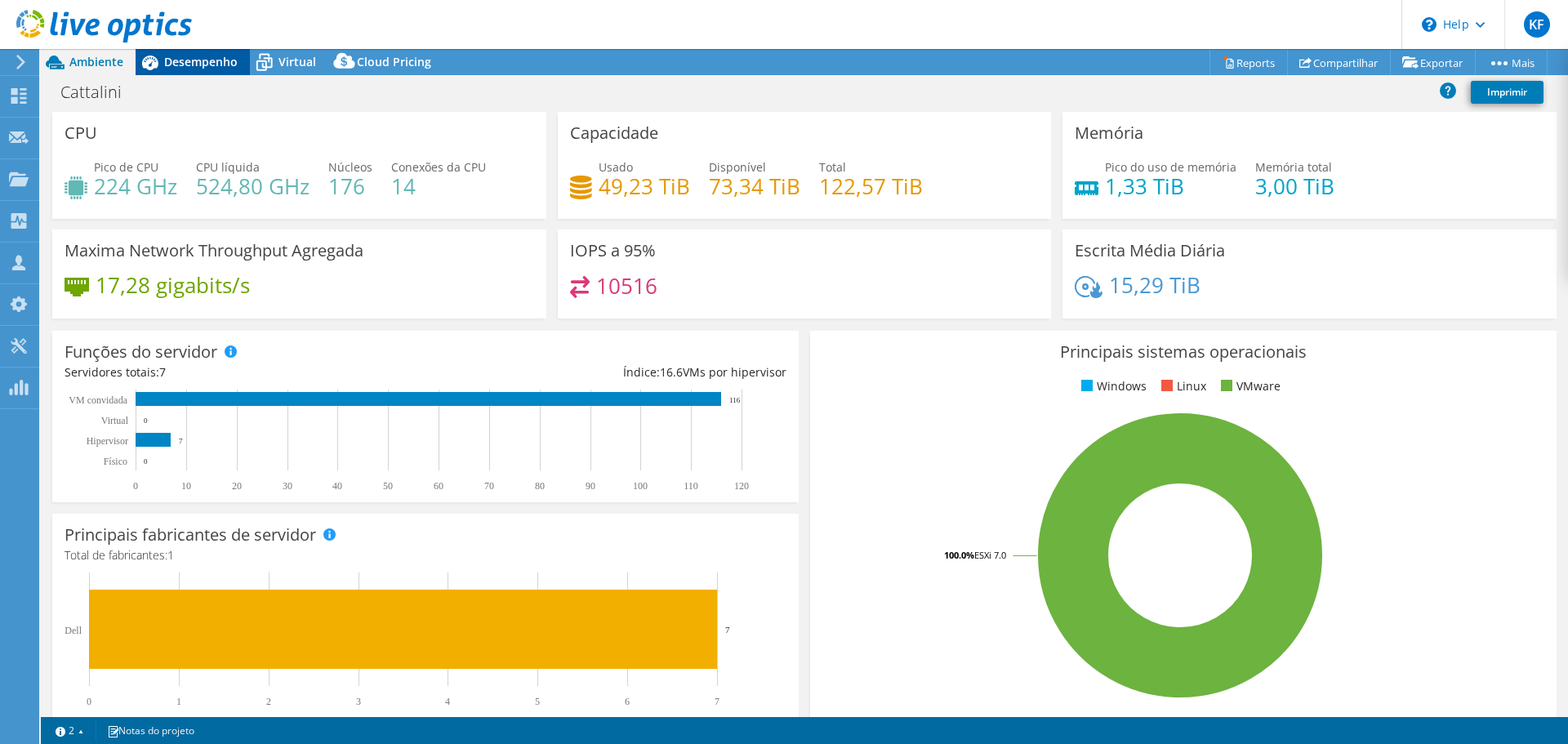 click on "Desempenho" at bounding box center (201, 61) 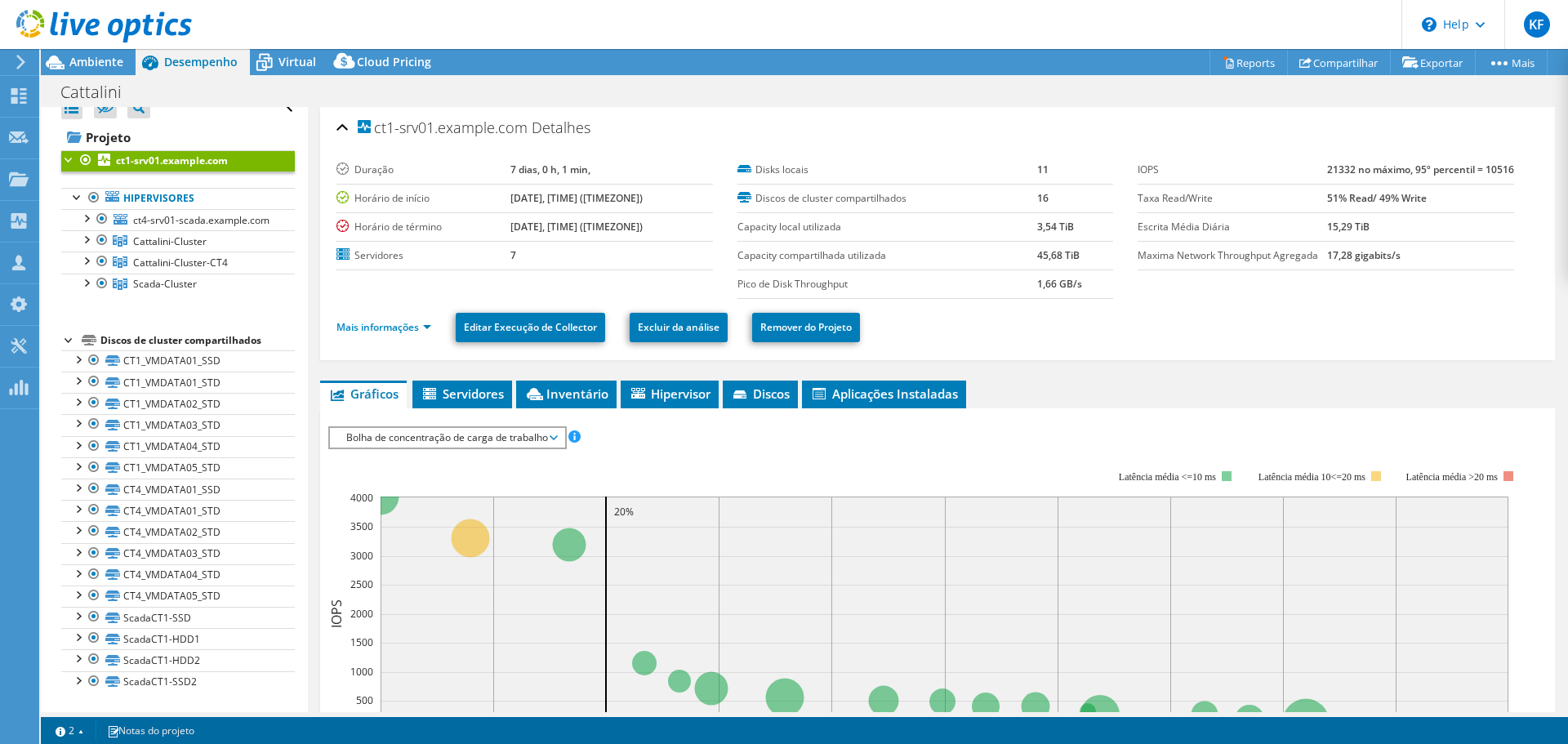 scroll, scrollTop: 0, scrollLeft: 0, axis: both 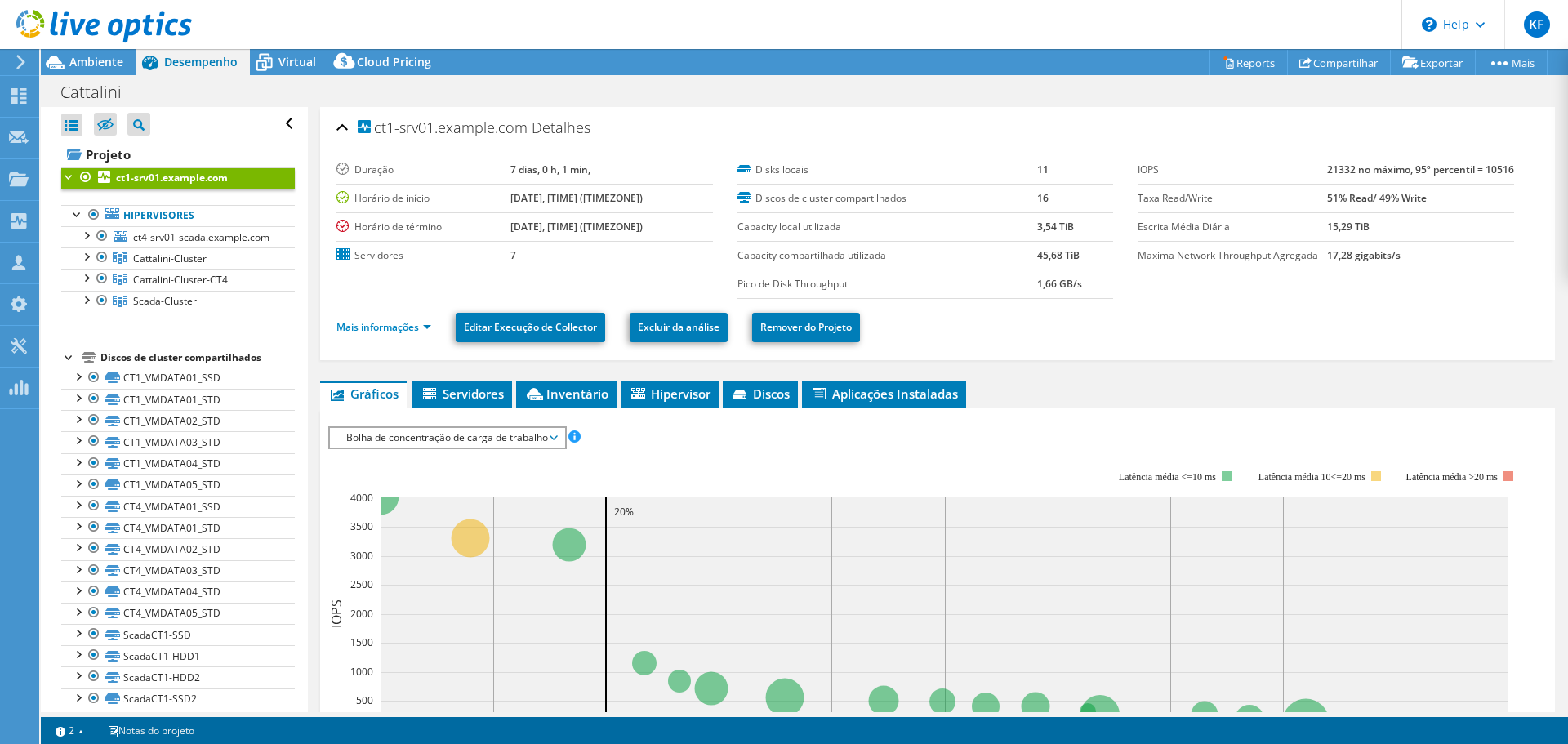 click 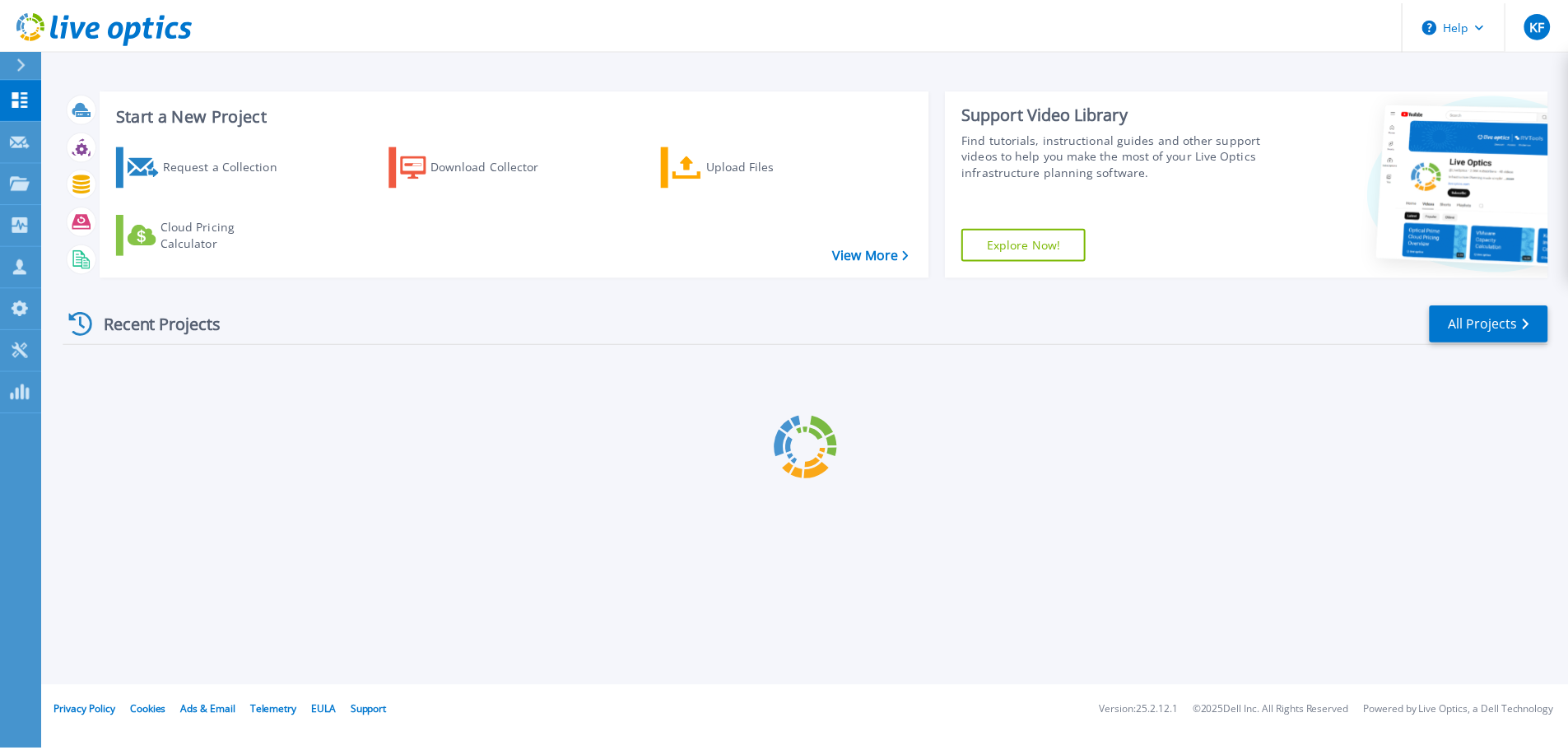 scroll, scrollTop: 0, scrollLeft: 0, axis: both 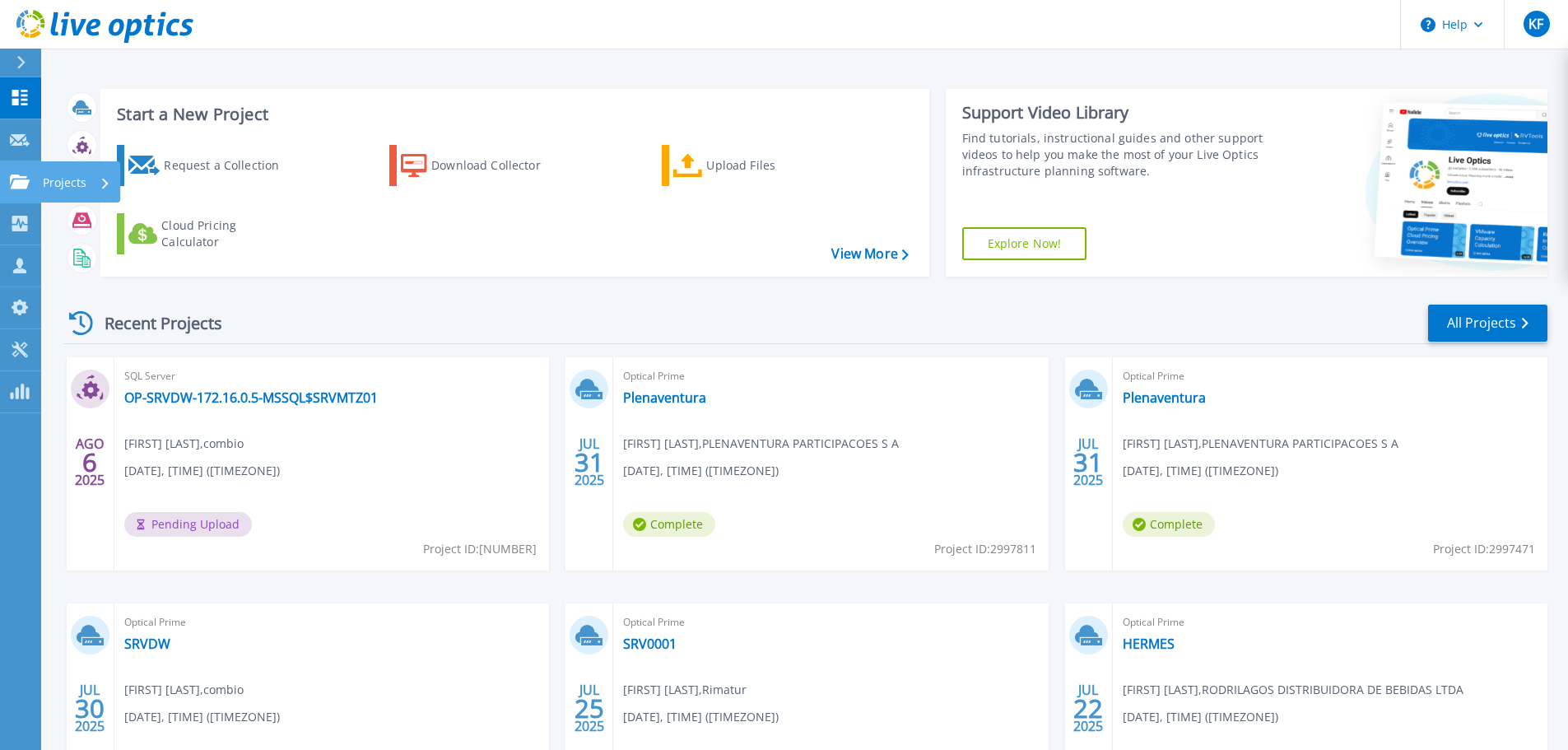 click 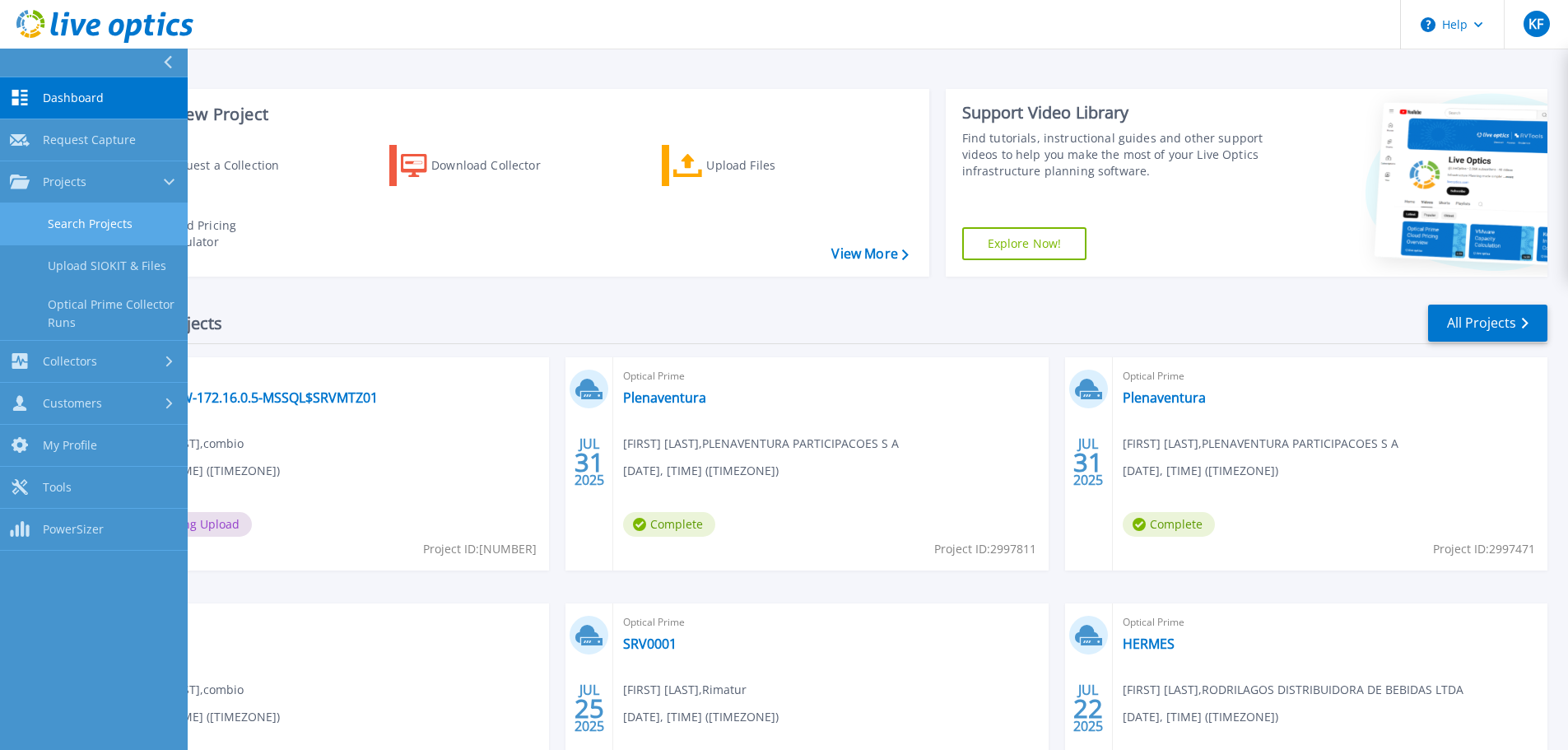 click on "Search Projects" at bounding box center [94, 224] 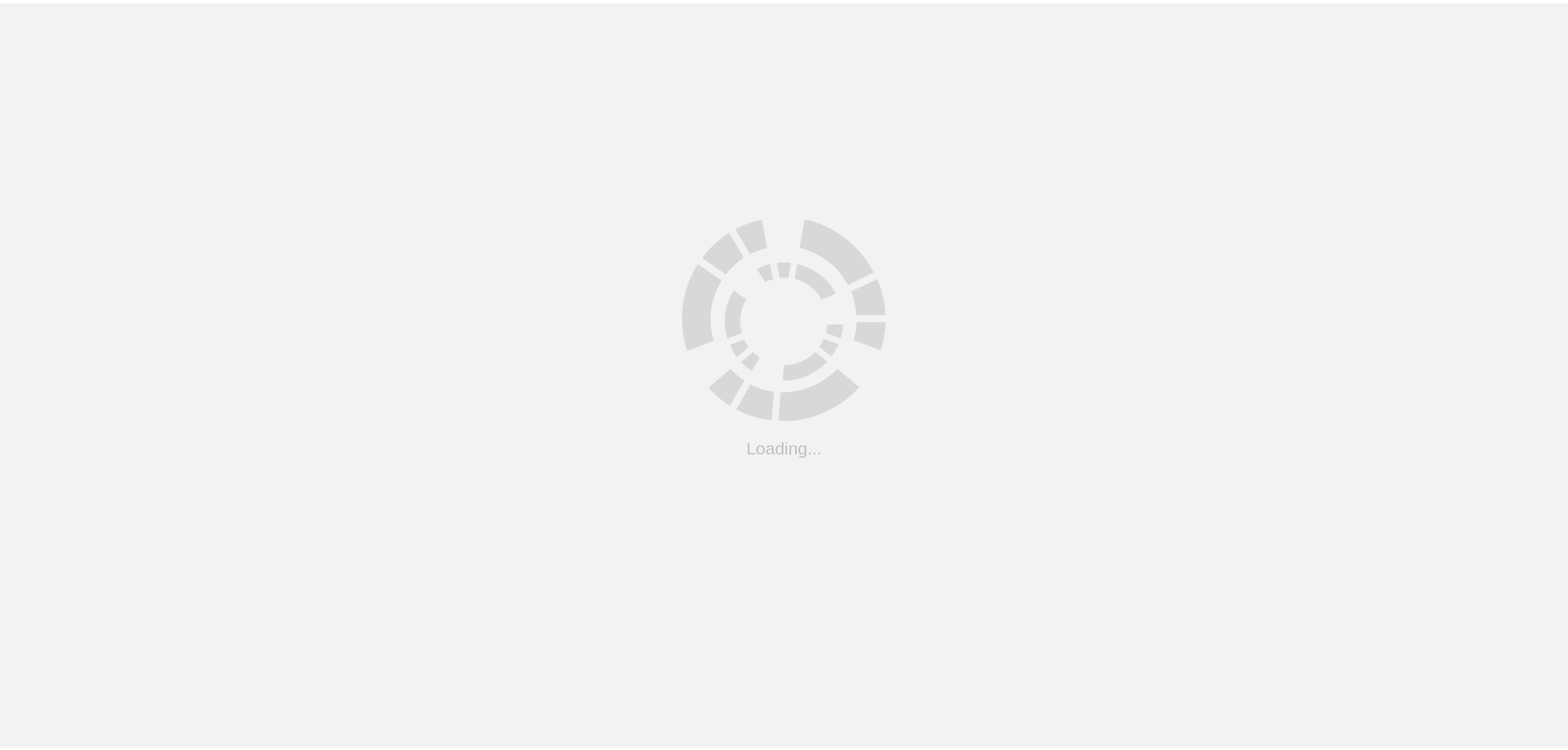 scroll, scrollTop: 0, scrollLeft: 0, axis: both 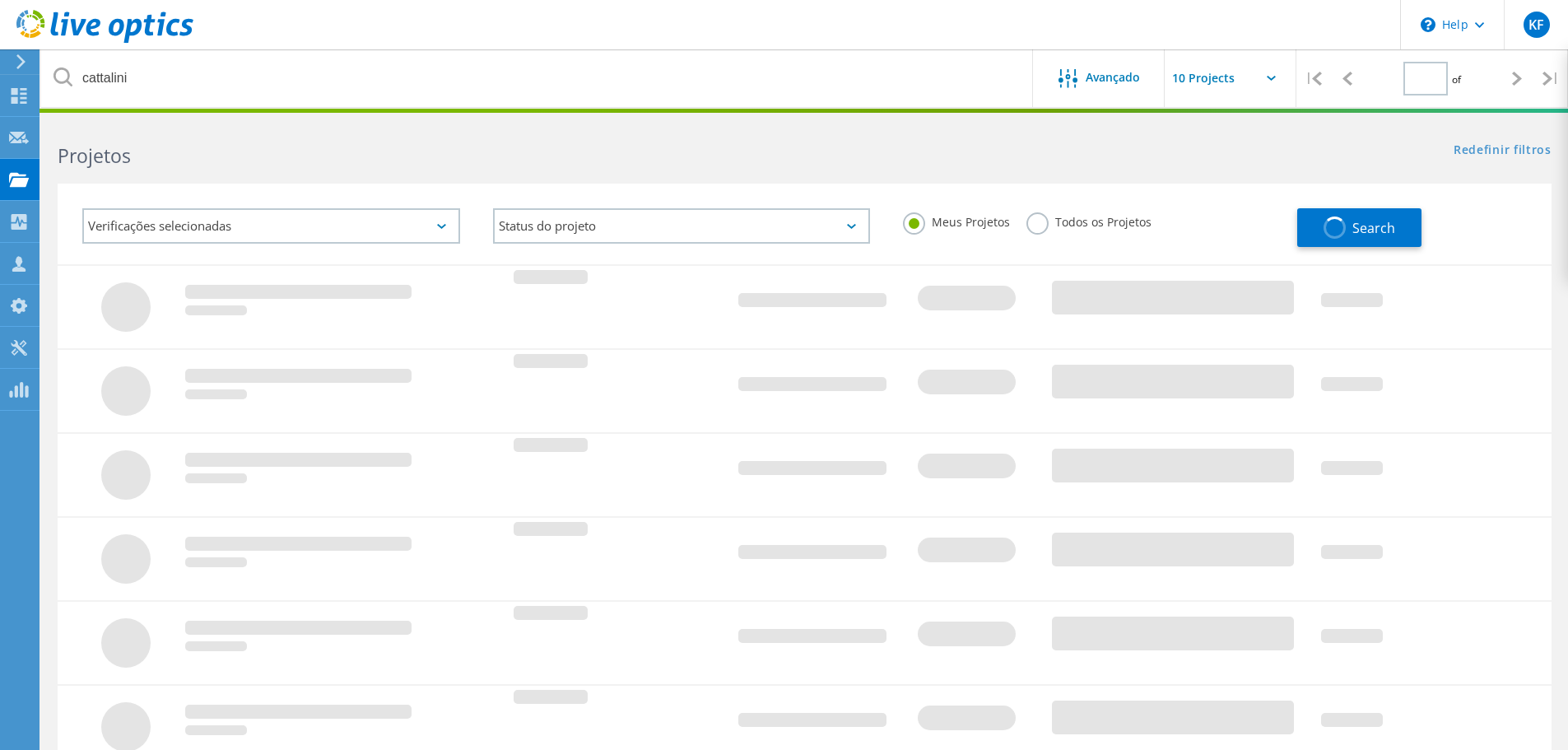 type on "1" 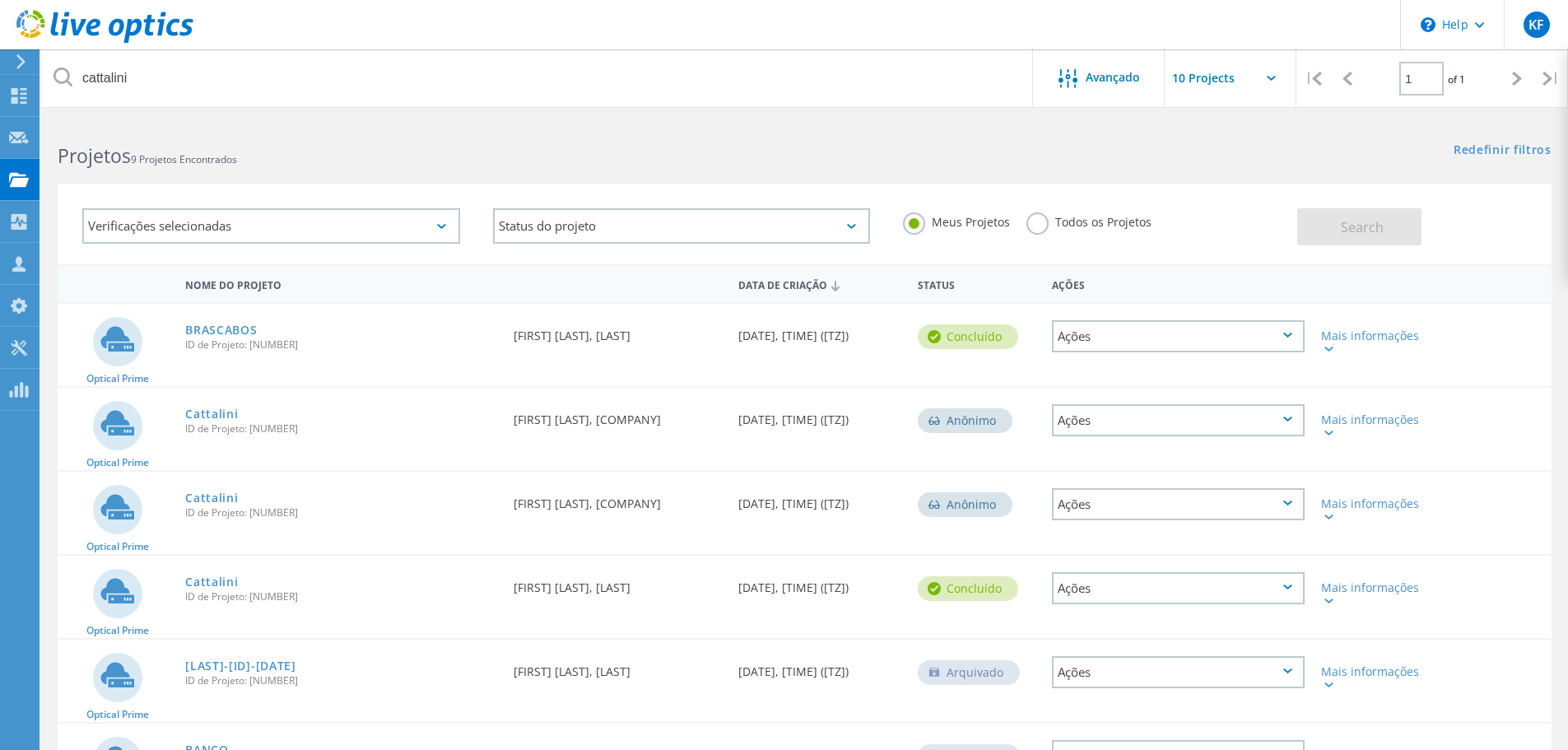 click on "ID de Projeto: [NUMBER]" 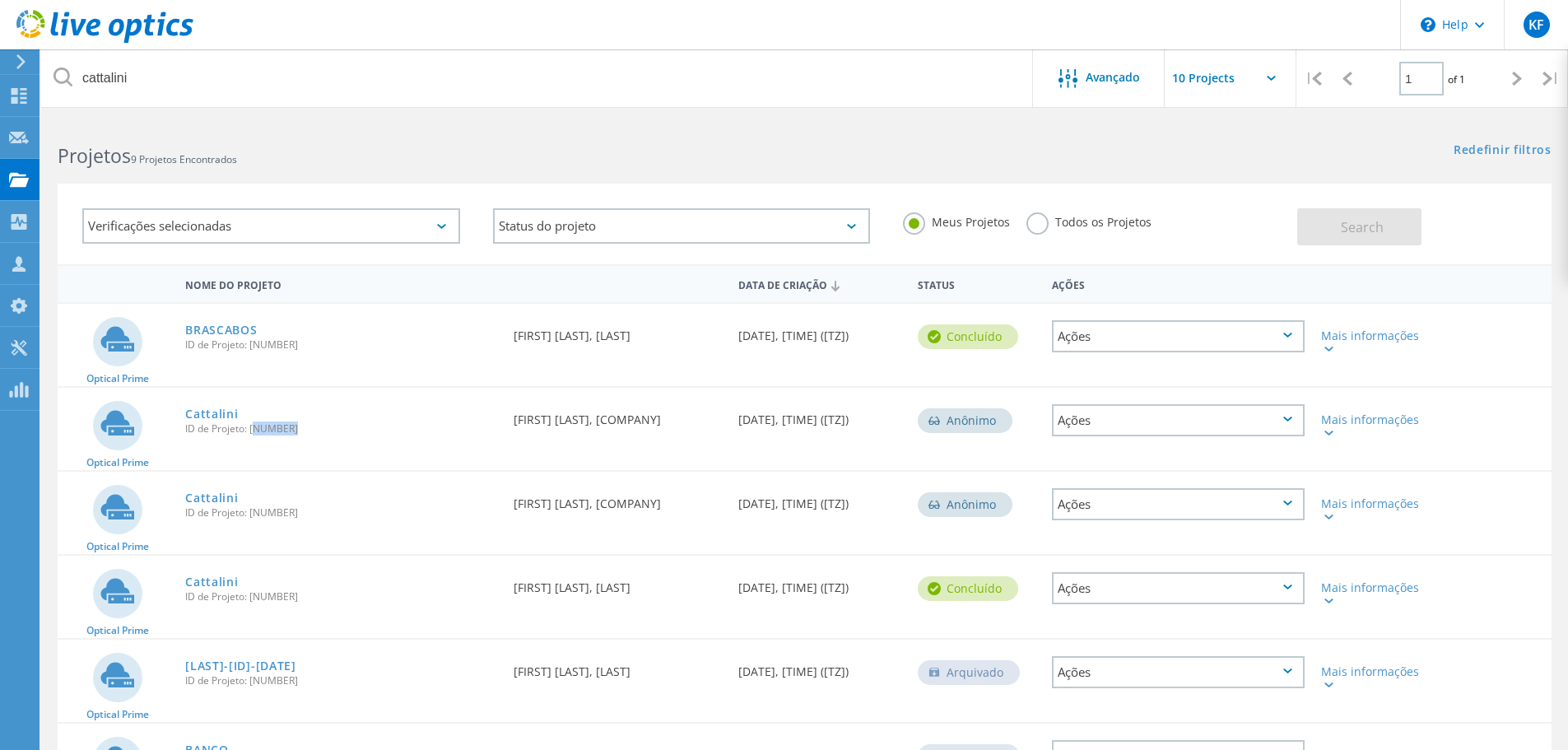 click on "ID de Projeto: [NUMBER]" 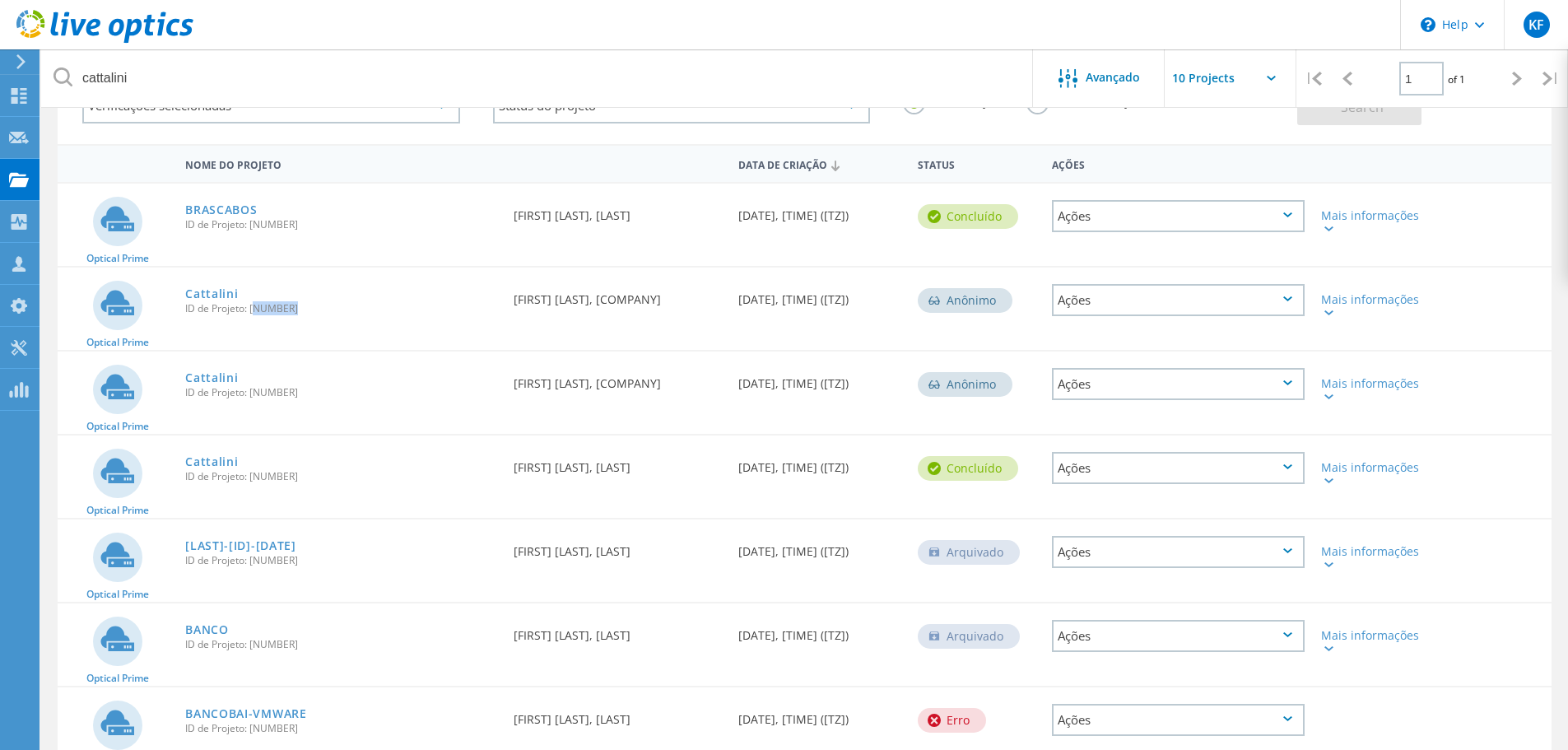 scroll, scrollTop: 165, scrollLeft: 0, axis: vertical 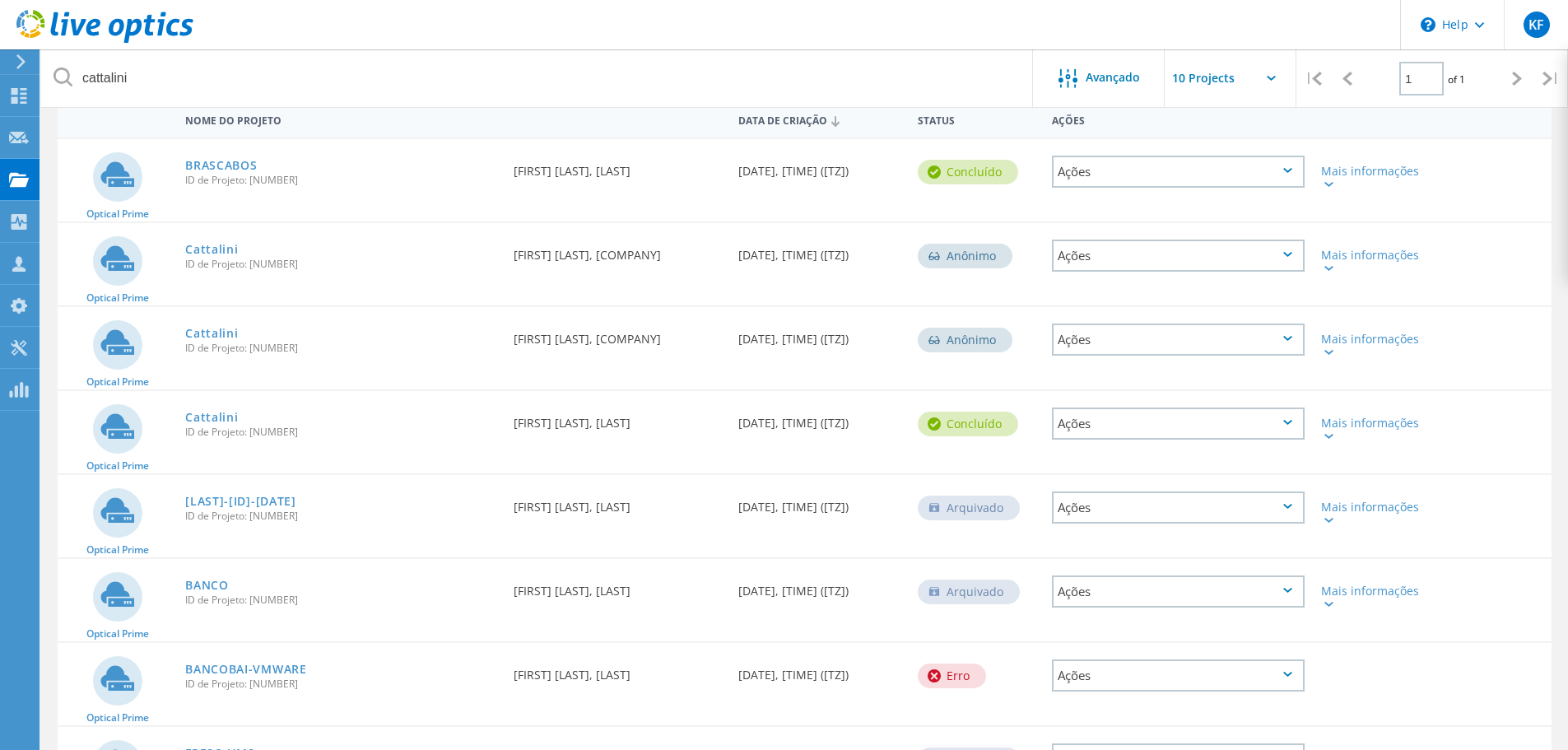 click on "ID de Projeto: [NUMBER]" 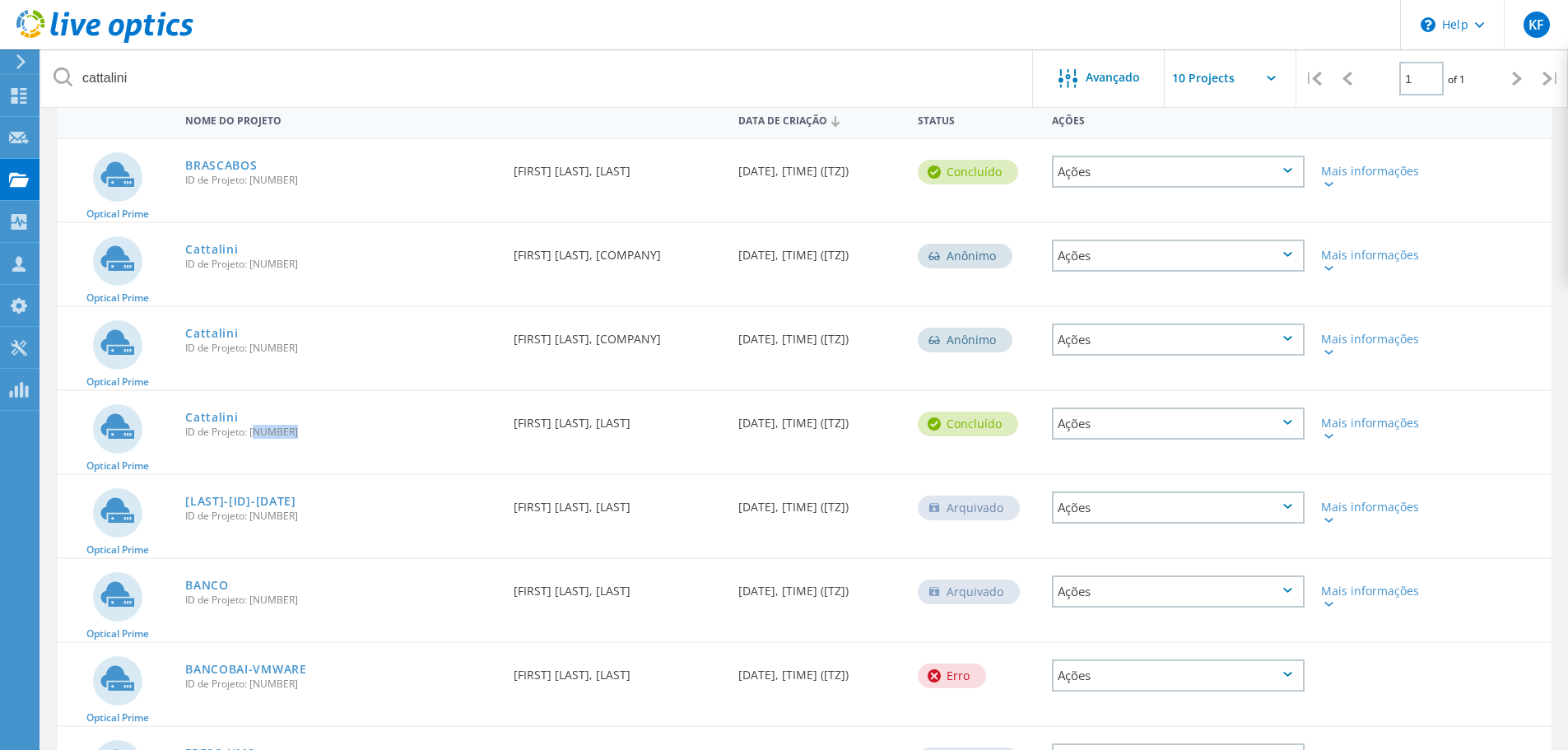 click on "ID de Projeto: [NUMBER]" 